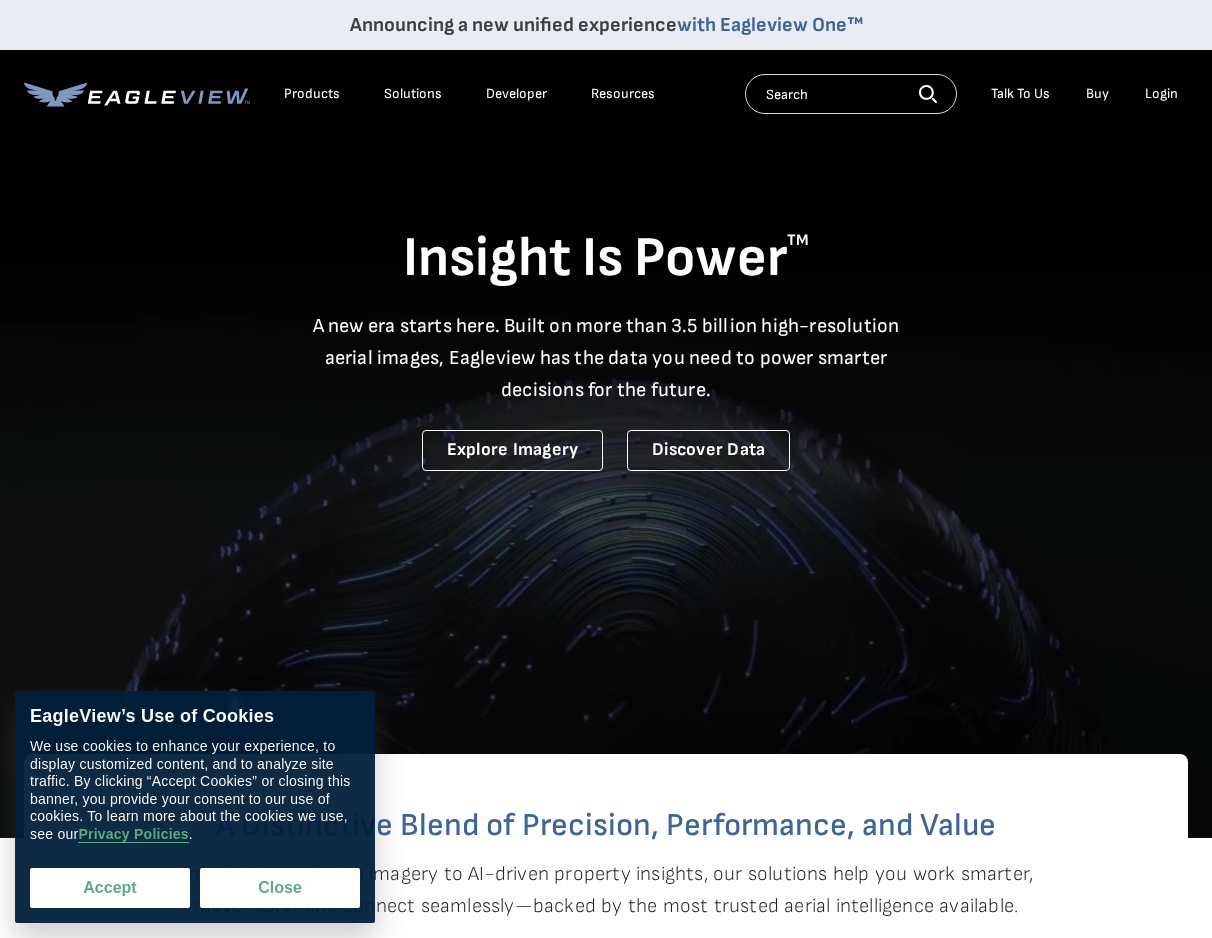 scroll, scrollTop: 0, scrollLeft: 0, axis: both 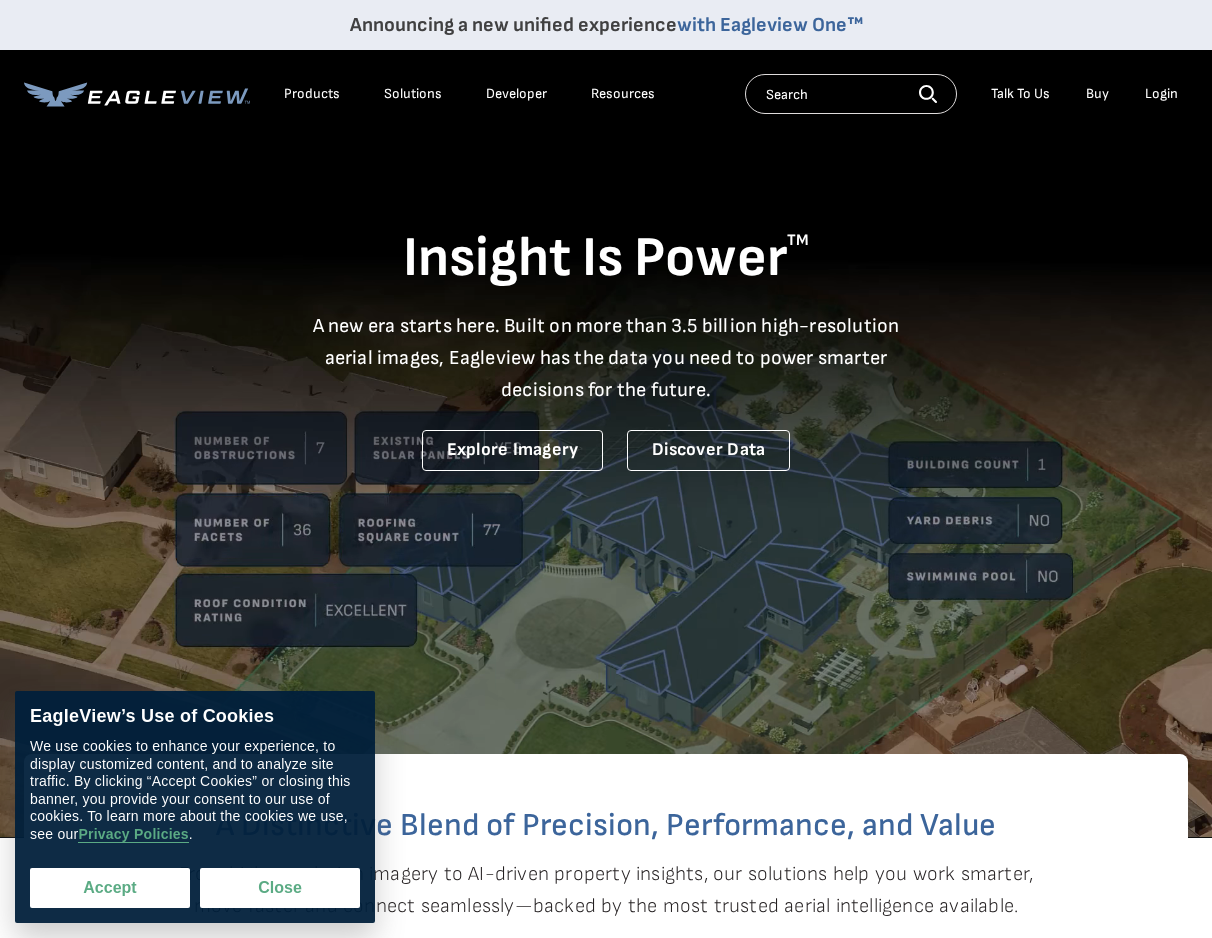 click on "Accept" at bounding box center (110, 888) 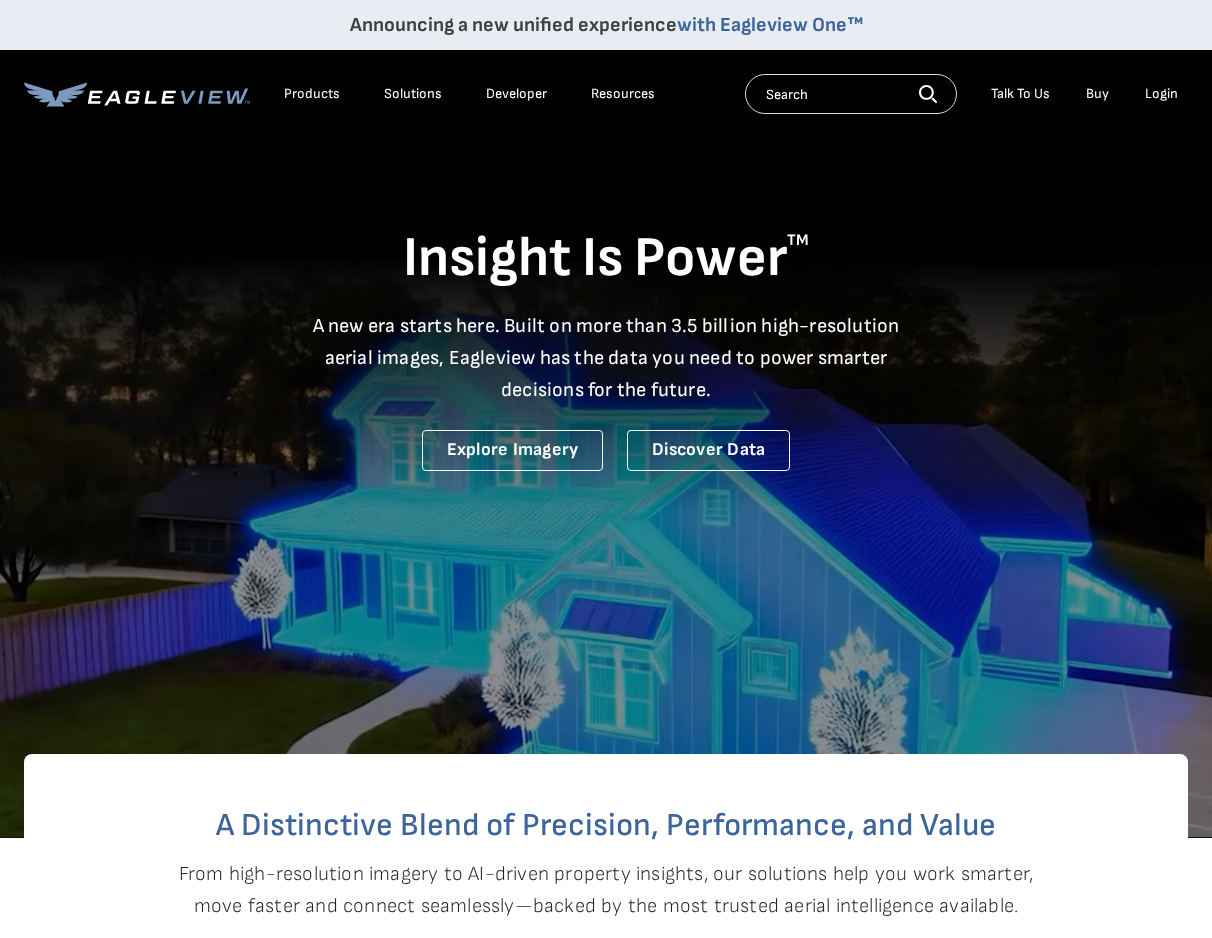 checkbox on "true" 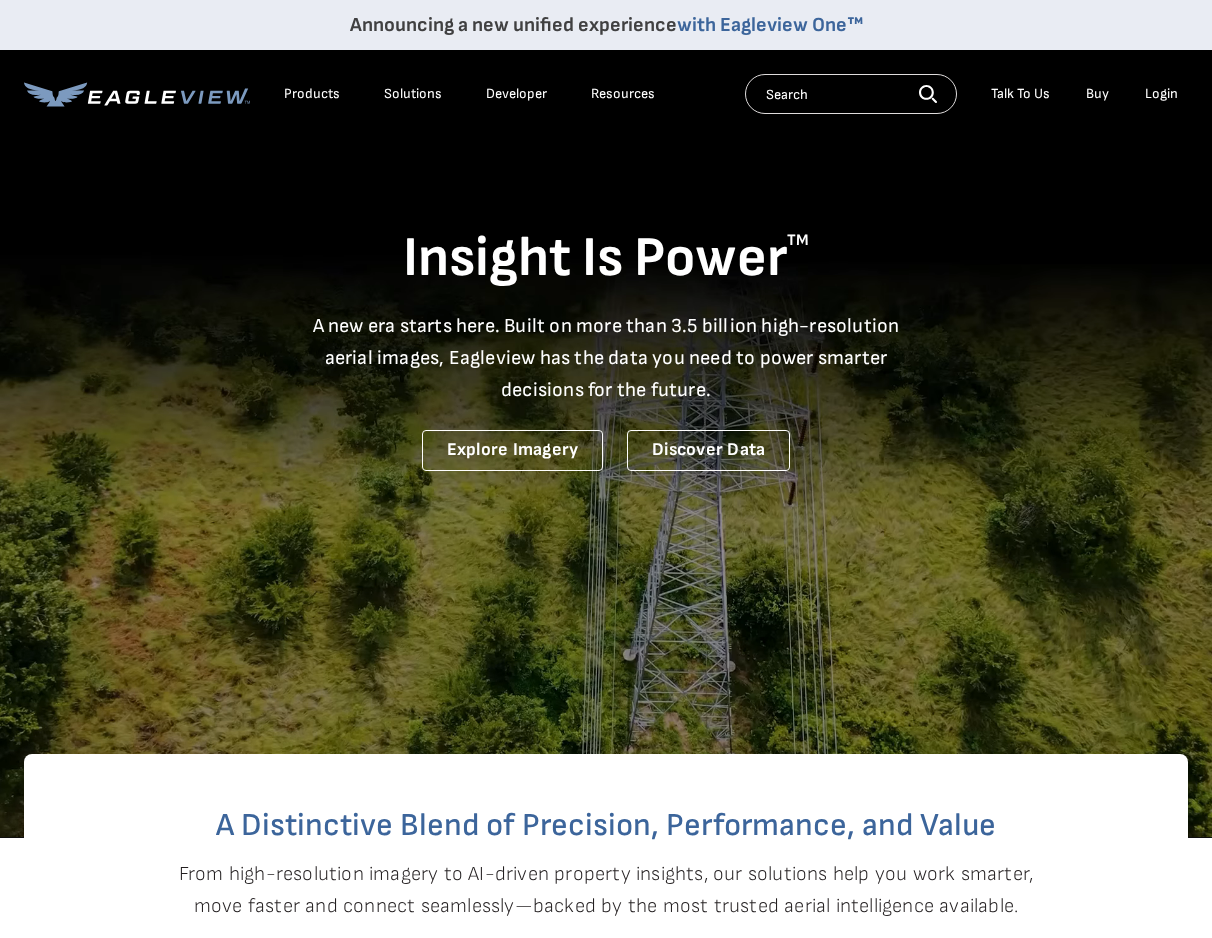 click on "Login" at bounding box center [1161, 94] 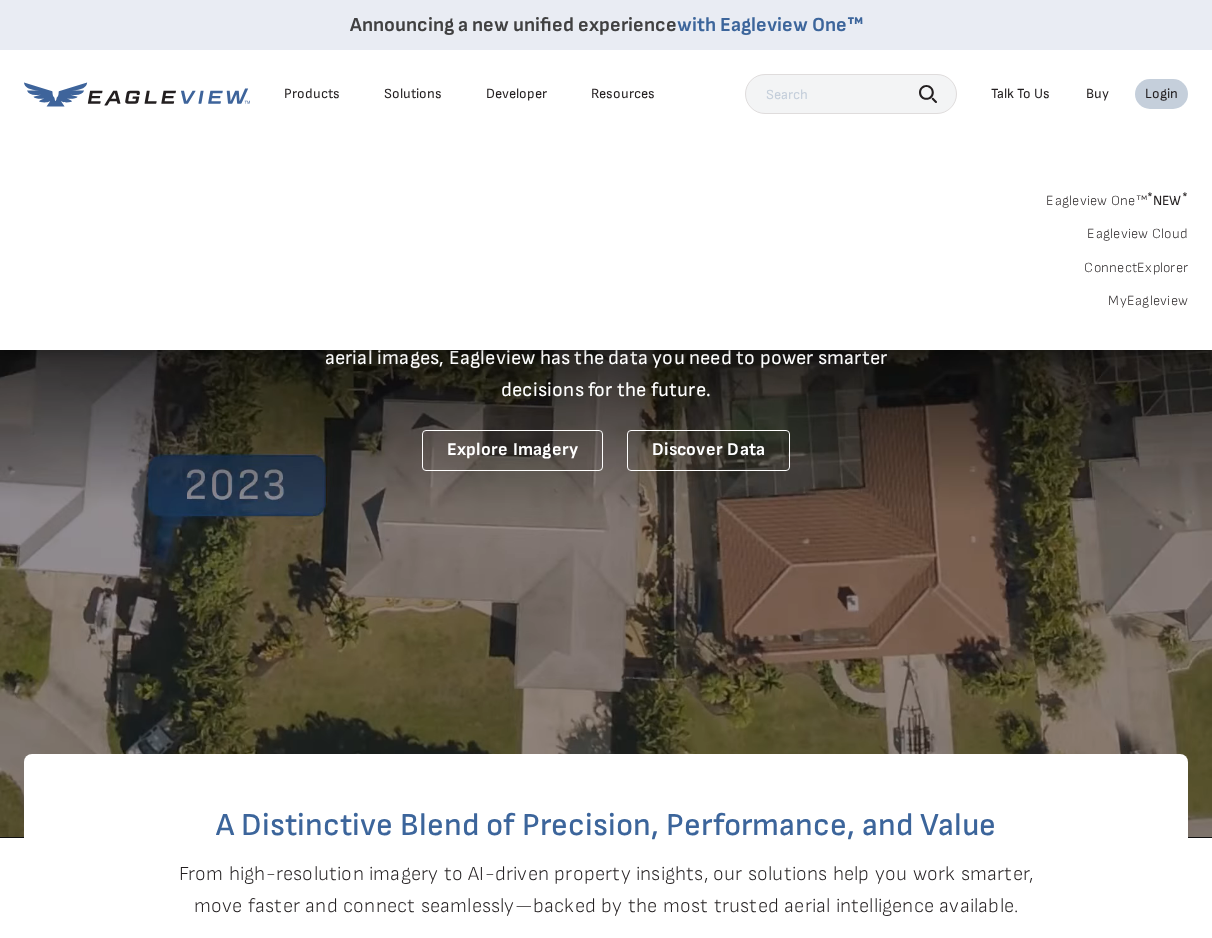 click on "MyEagleview" at bounding box center [1148, 301] 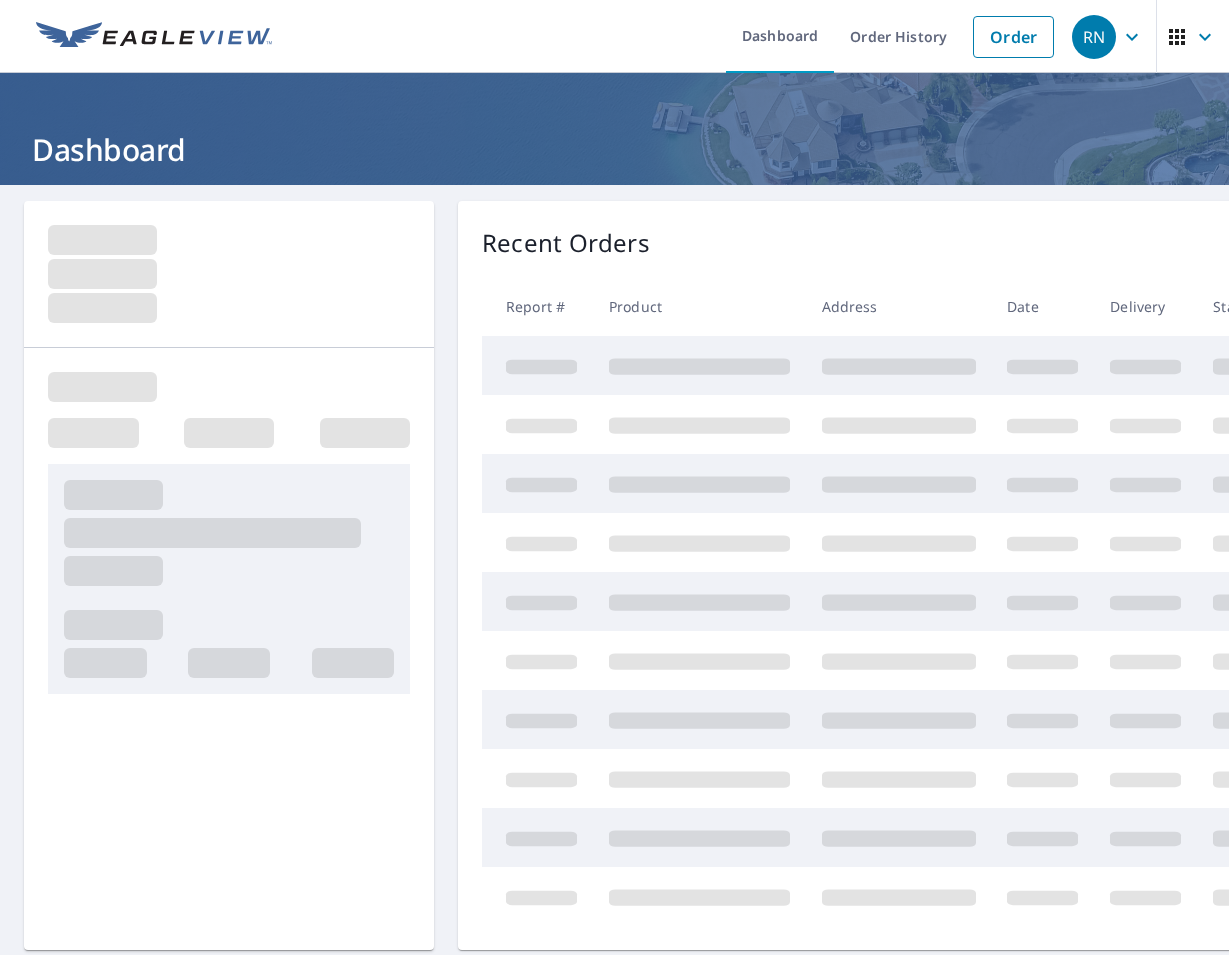 scroll, scrollTop: 0, scrollLeft: 0, axis: both 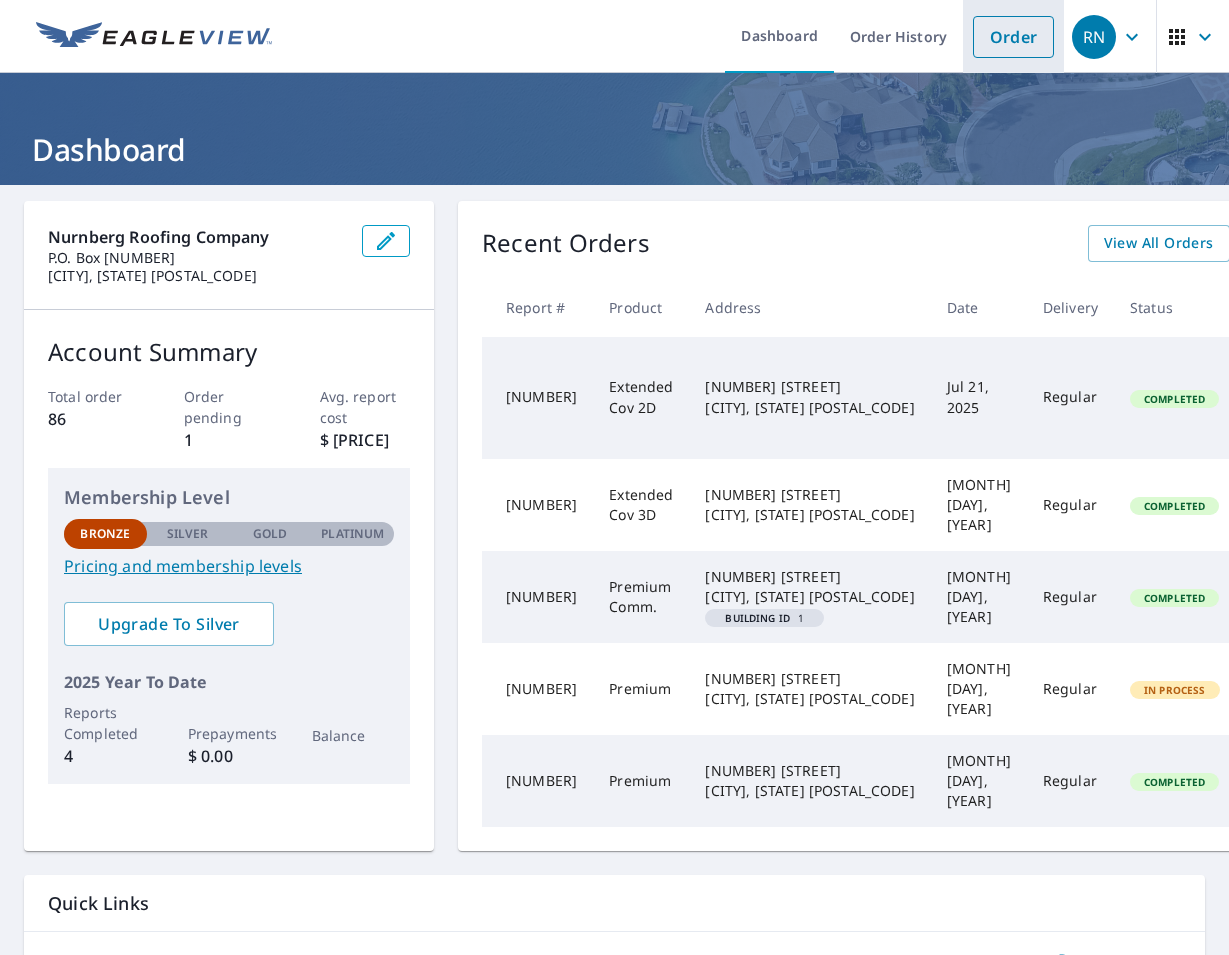 click on "Order" at bounding box center [1013, 37] 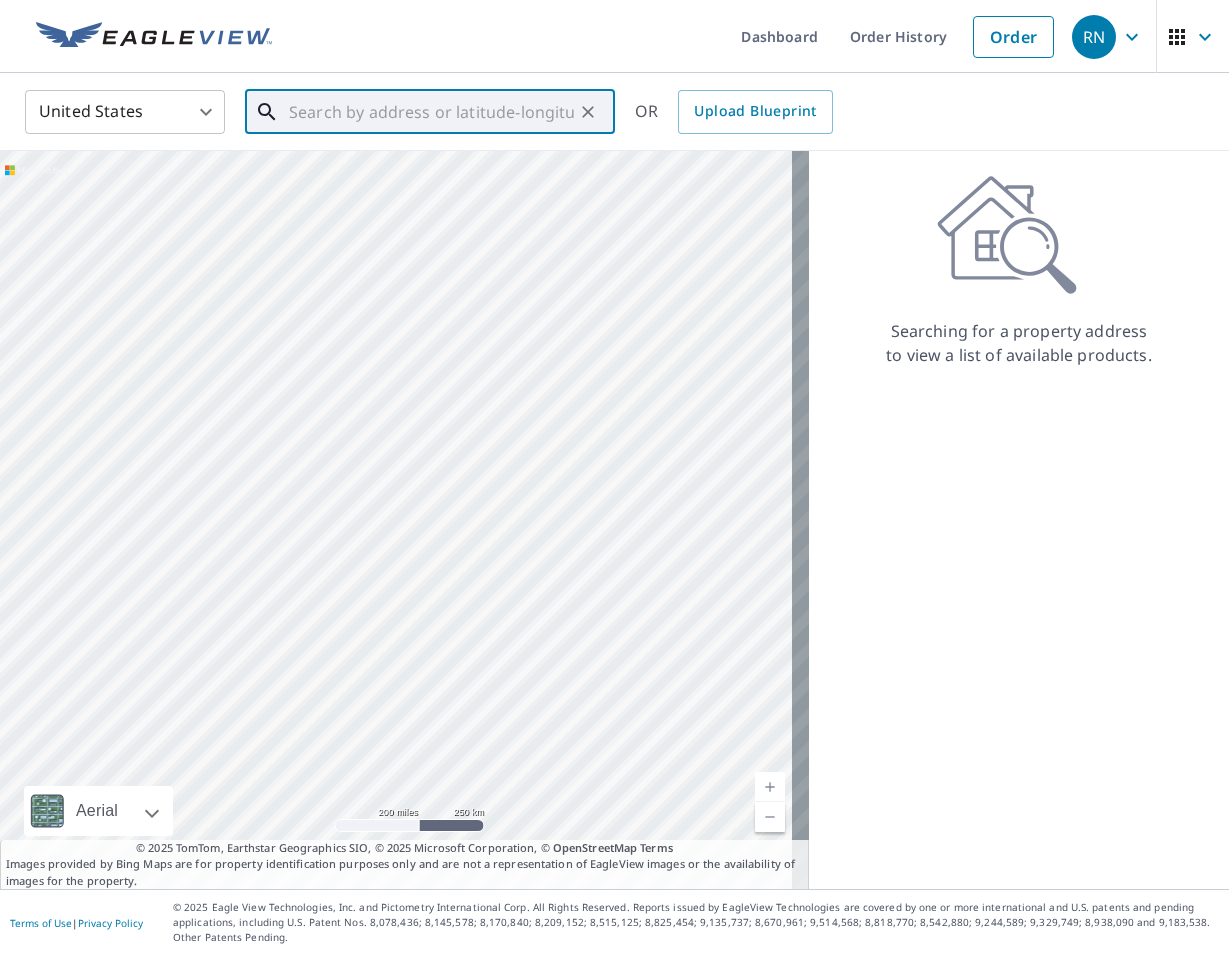 click at bounding box center [431, 112] 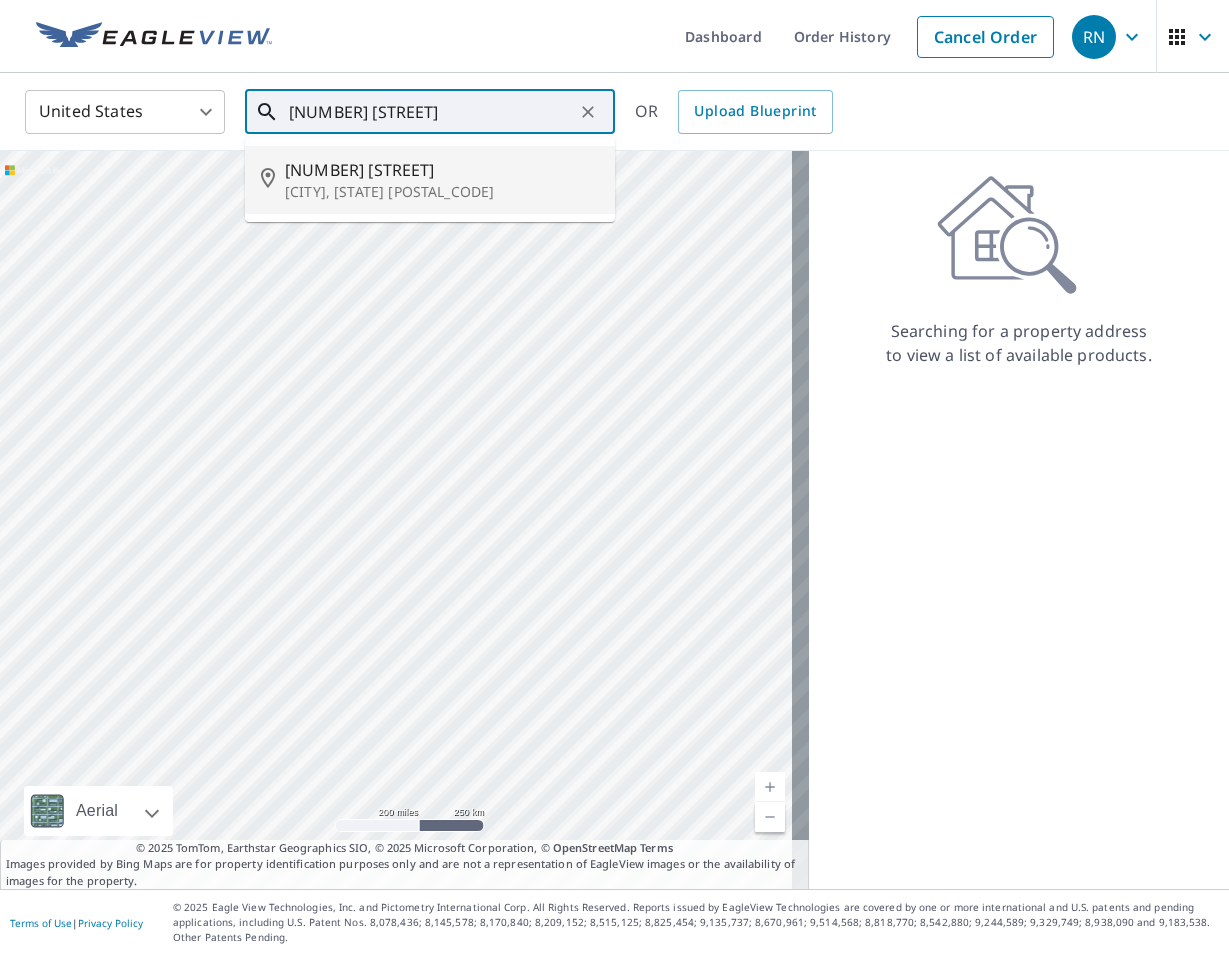 click on "[NUMBER] [STREET]" at bounding box center [442, 170] 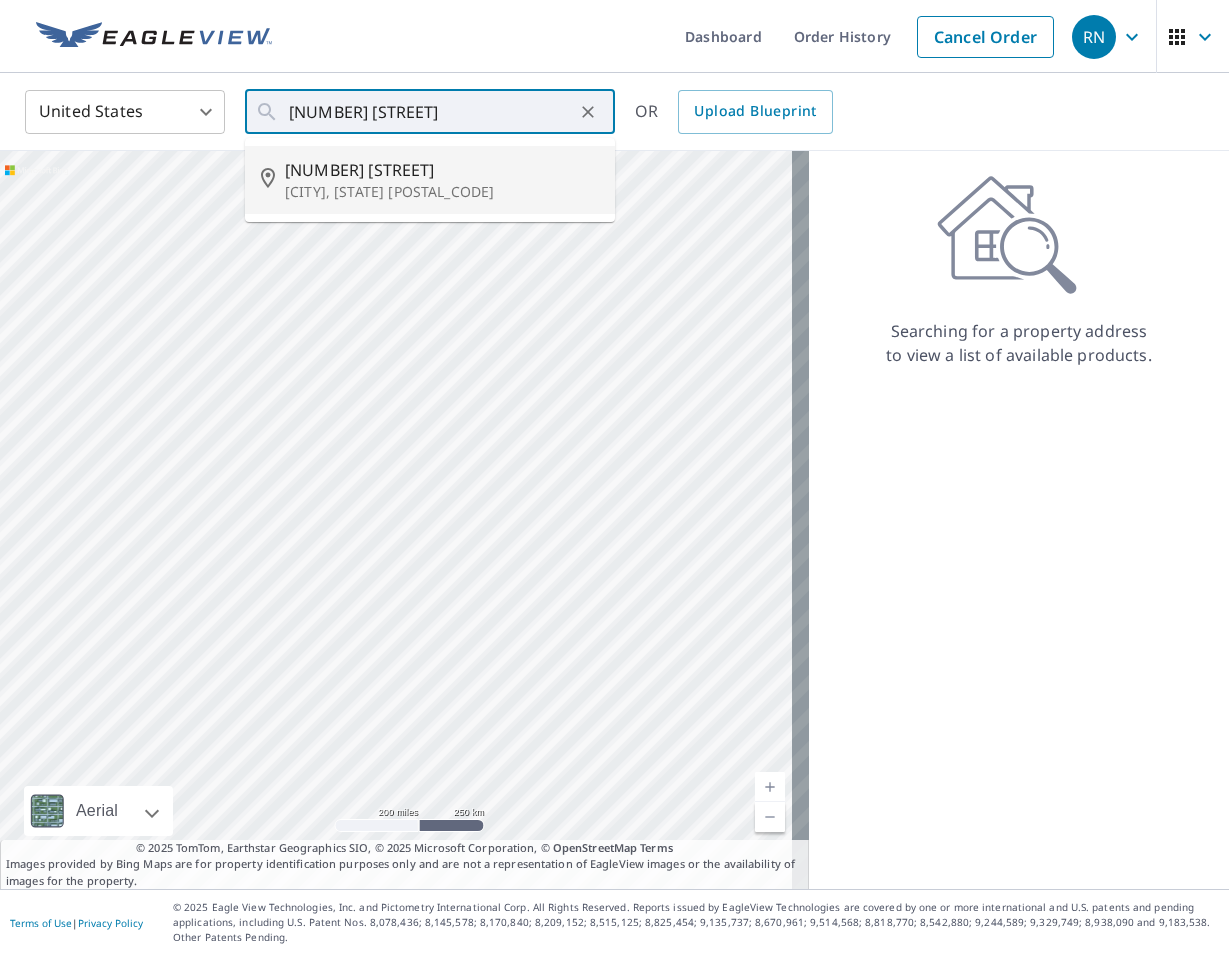 type on "[NUMBER] [STREET] [CITY], [STATE] [POSTAL_CODE]" 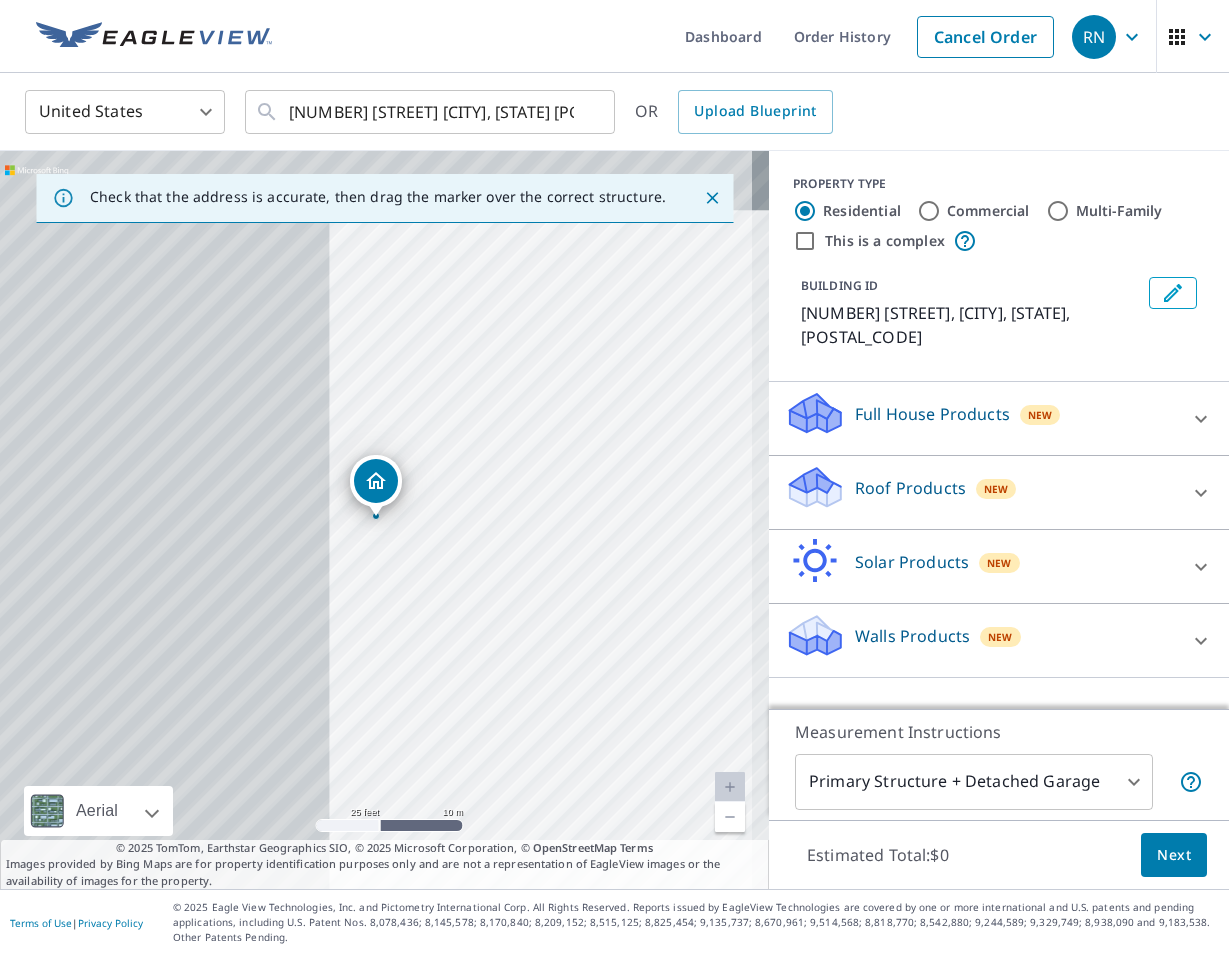 drag, startPoint x: 301, startPoint y: 489, endPoint x: 852, endPoint y: 515, distance: 551.6131 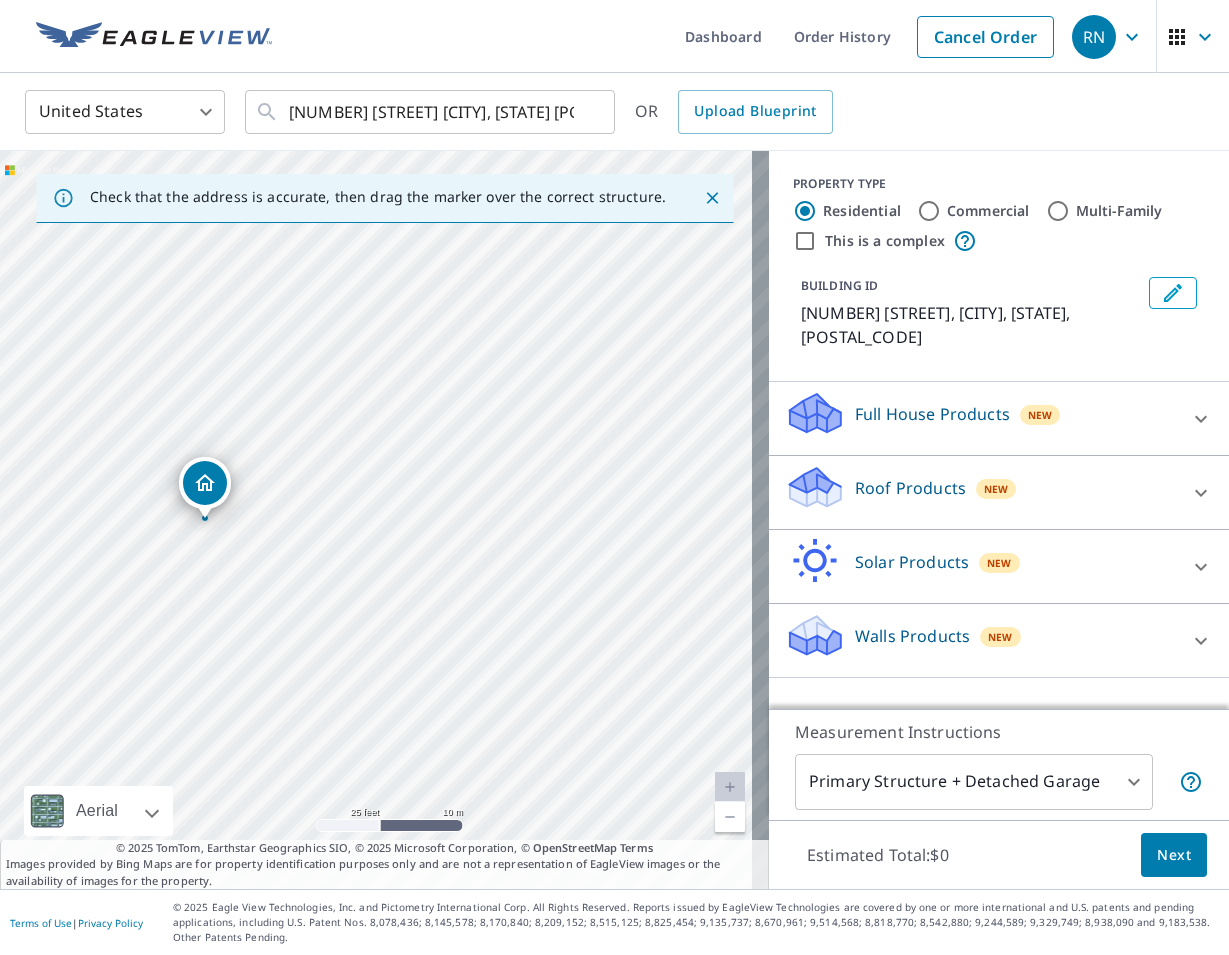click on "[NUMBER] [STREET] [CITY], [STATE] [POSTAL_CODE]" at bounding box center [384, 520] 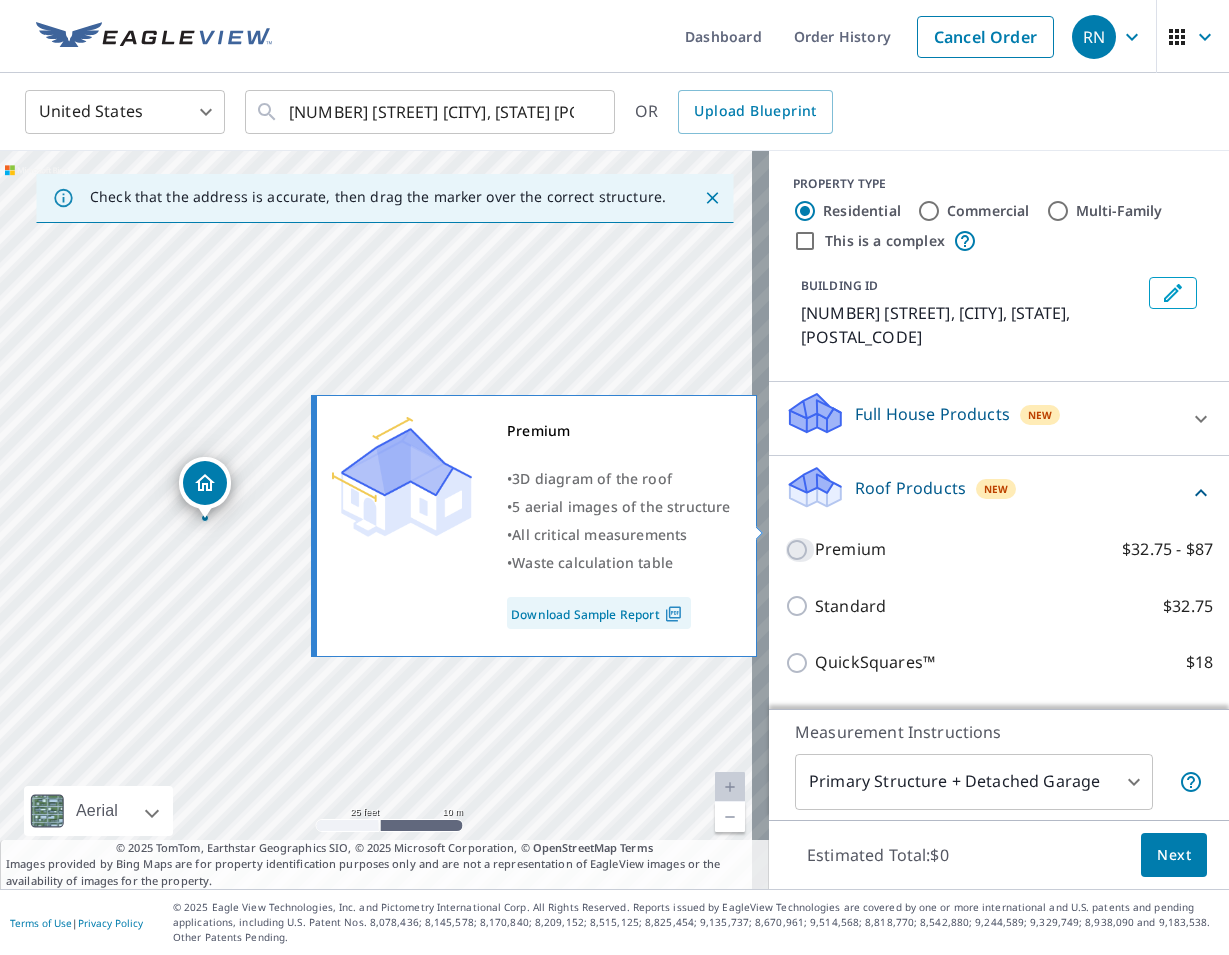click on "Premium $32.75 - $87" at bounding box center [800, 550] 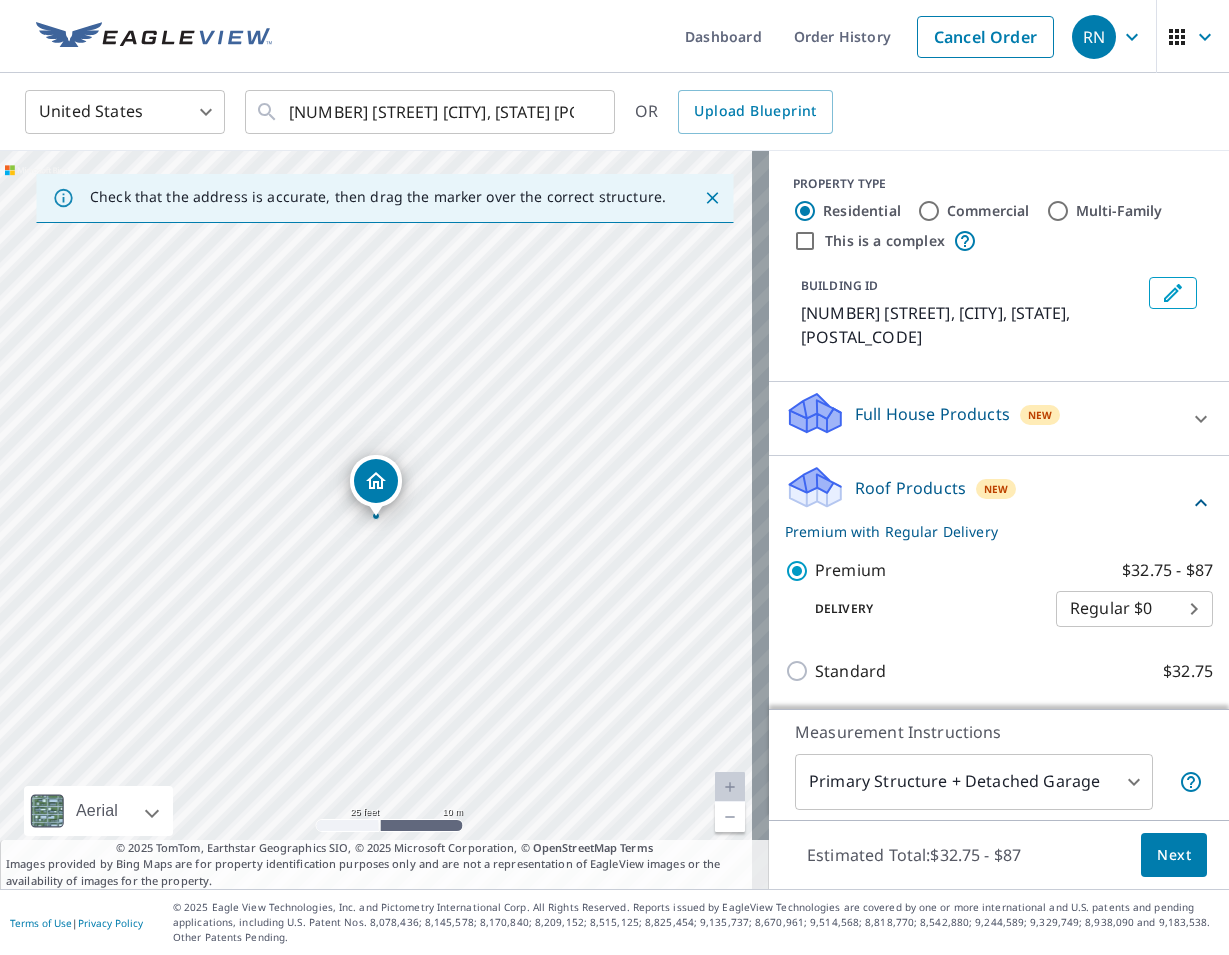 click on "Next" at bounding box center [1174, 855] 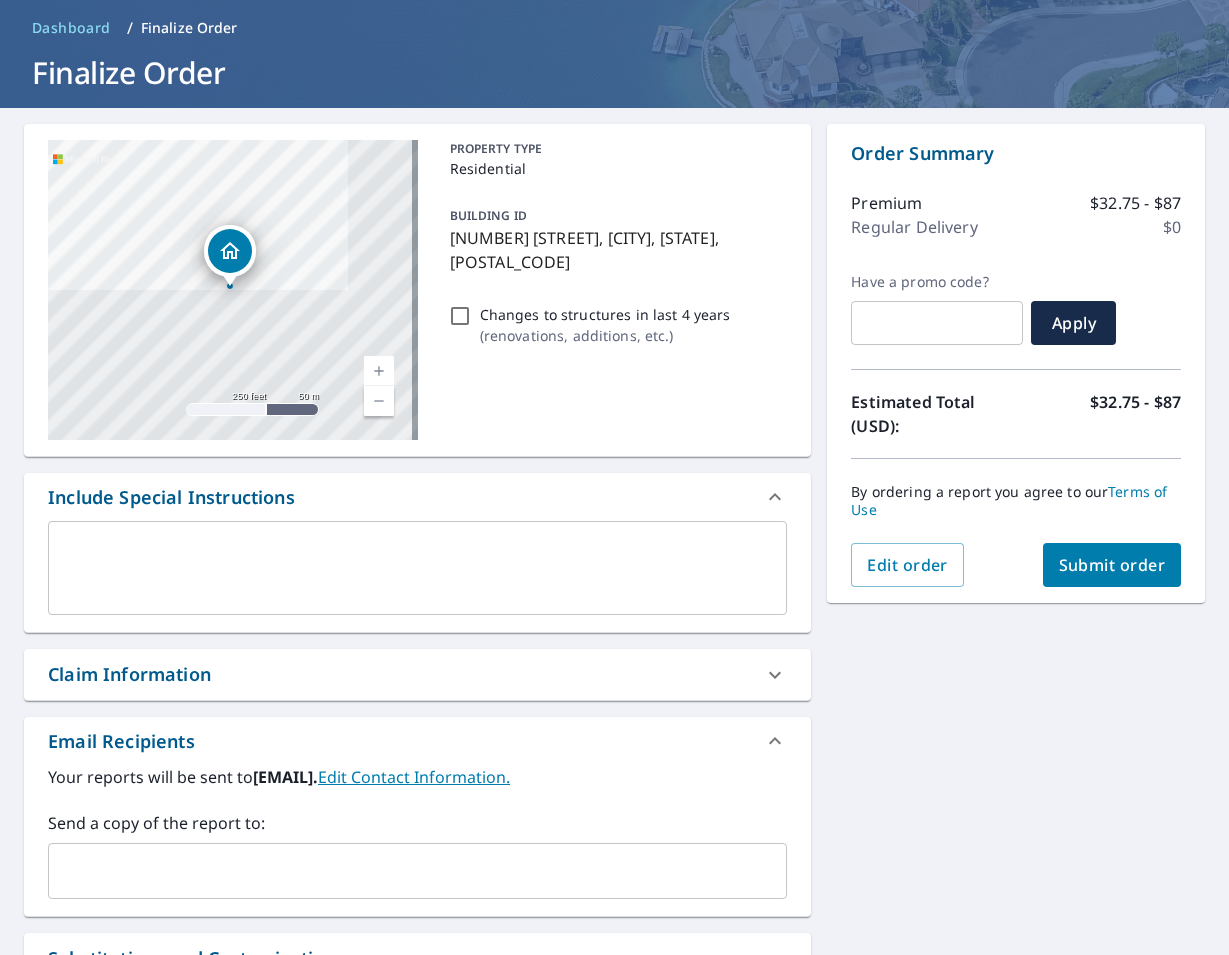scroll, scrollTop: 342, scrollLeft: 0, axis: vertical 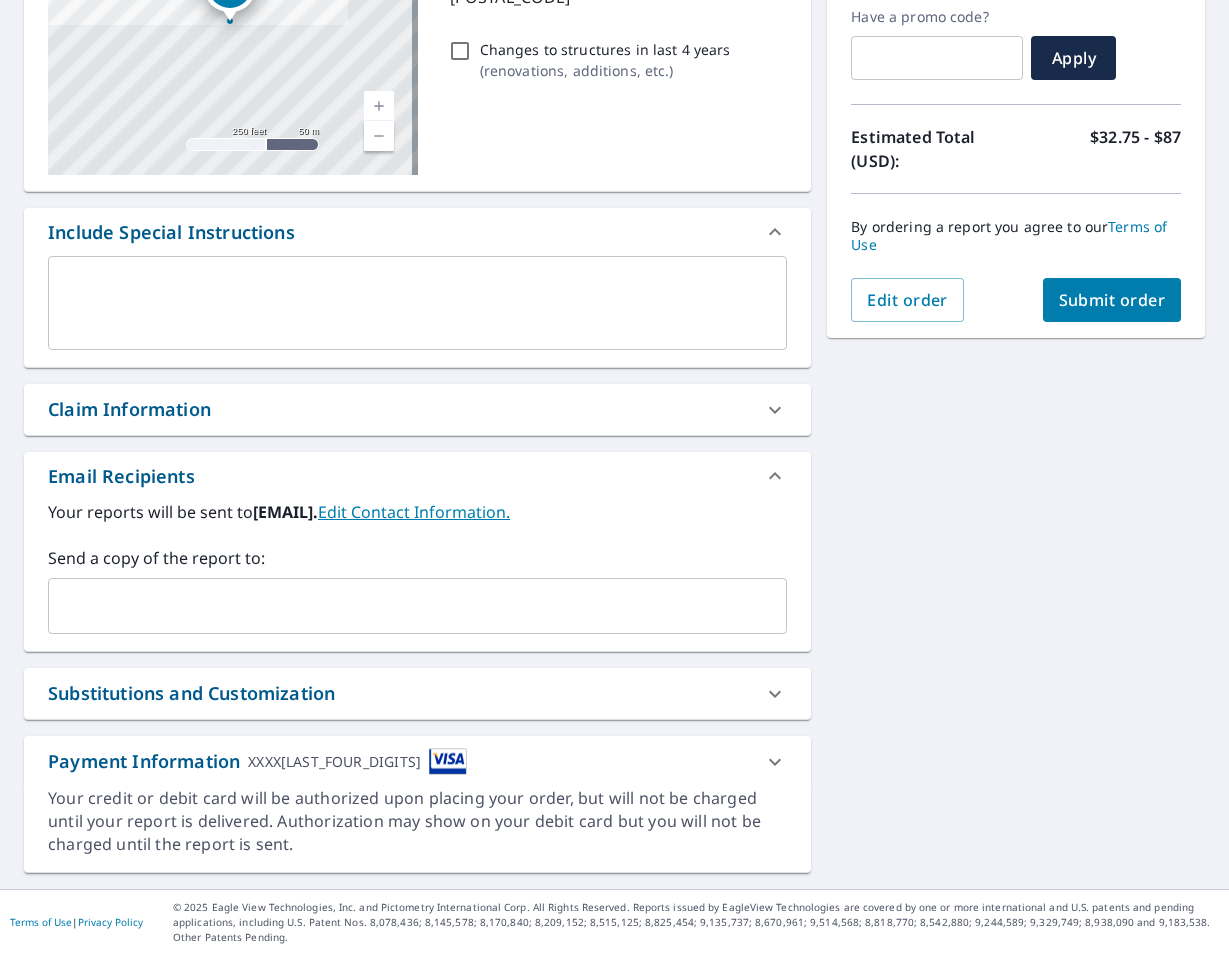 click on "Submit order" at bounding box center [1112, 300] 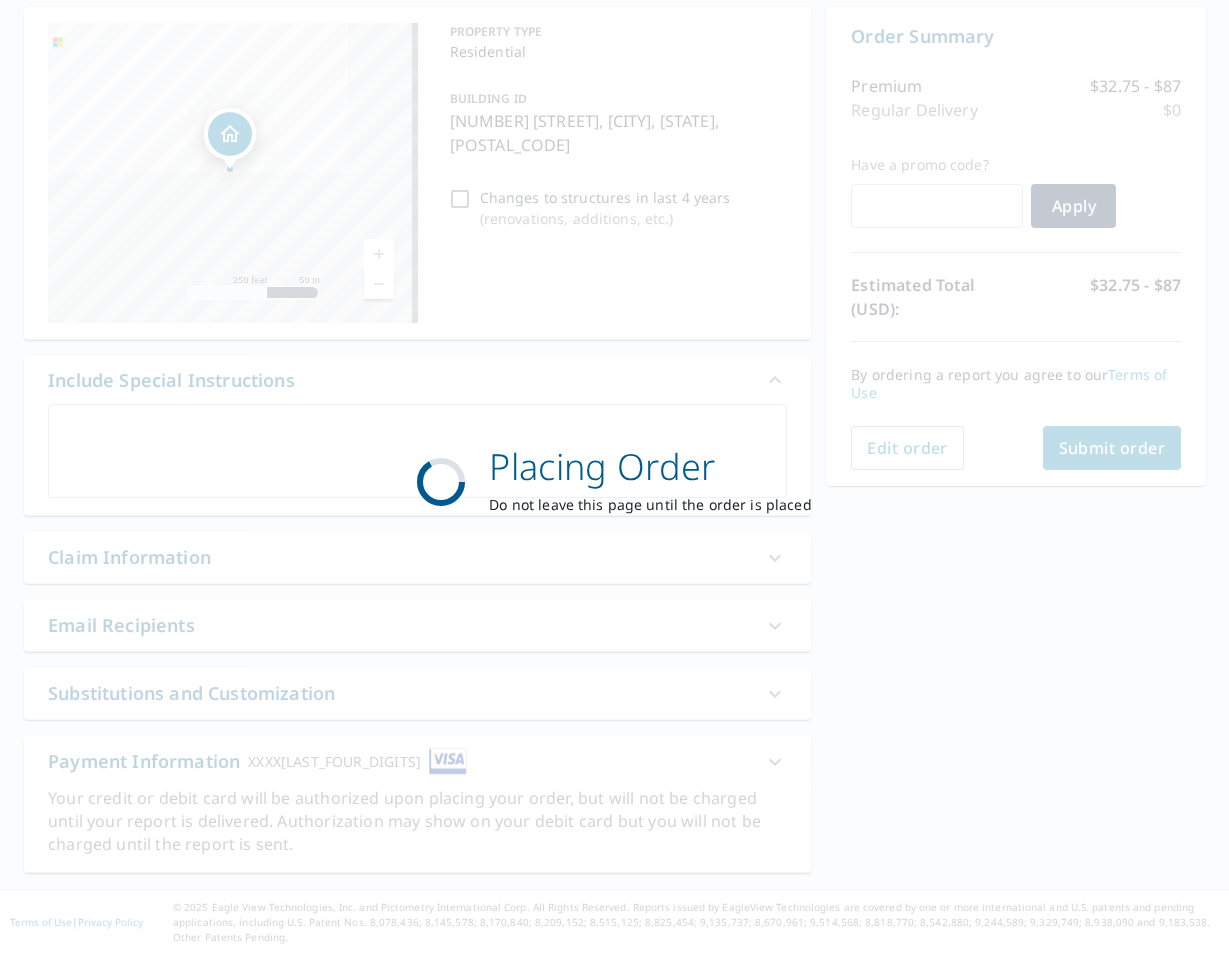 checkbox on "true" 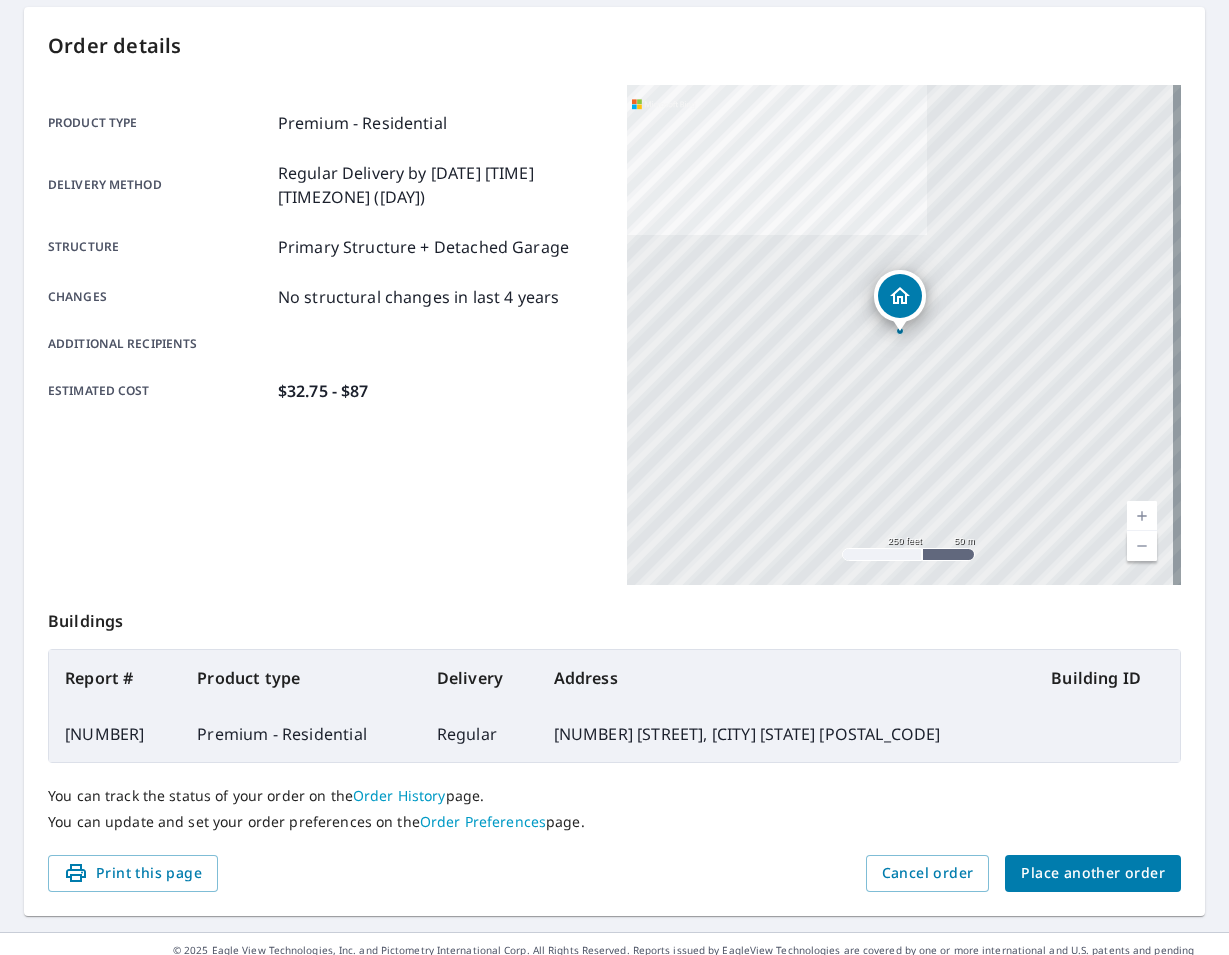 click on "Place another order" at bounding box center (1093, 873) 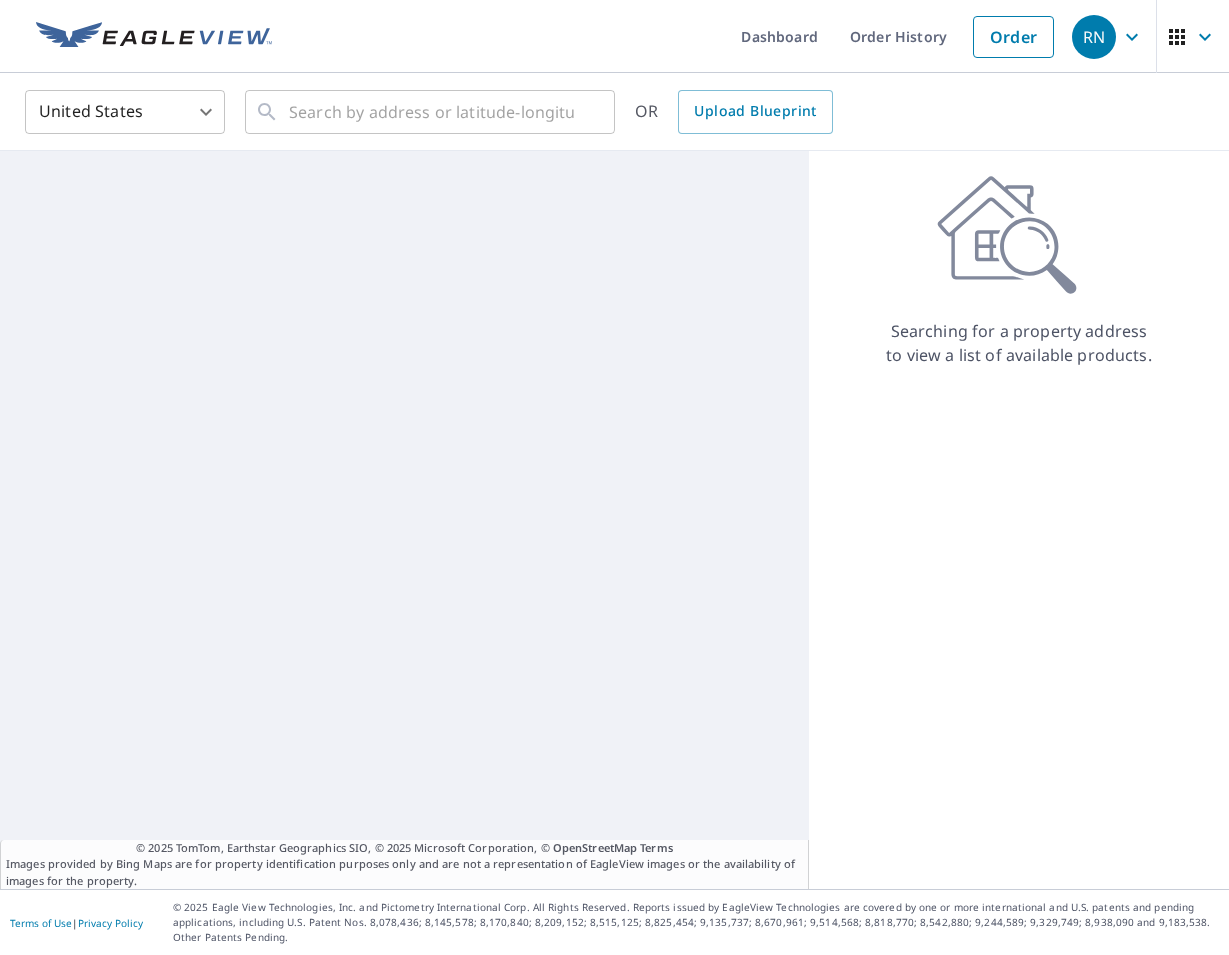 scroll, scrollTop: 0, scrollLeft: 0, axis: both 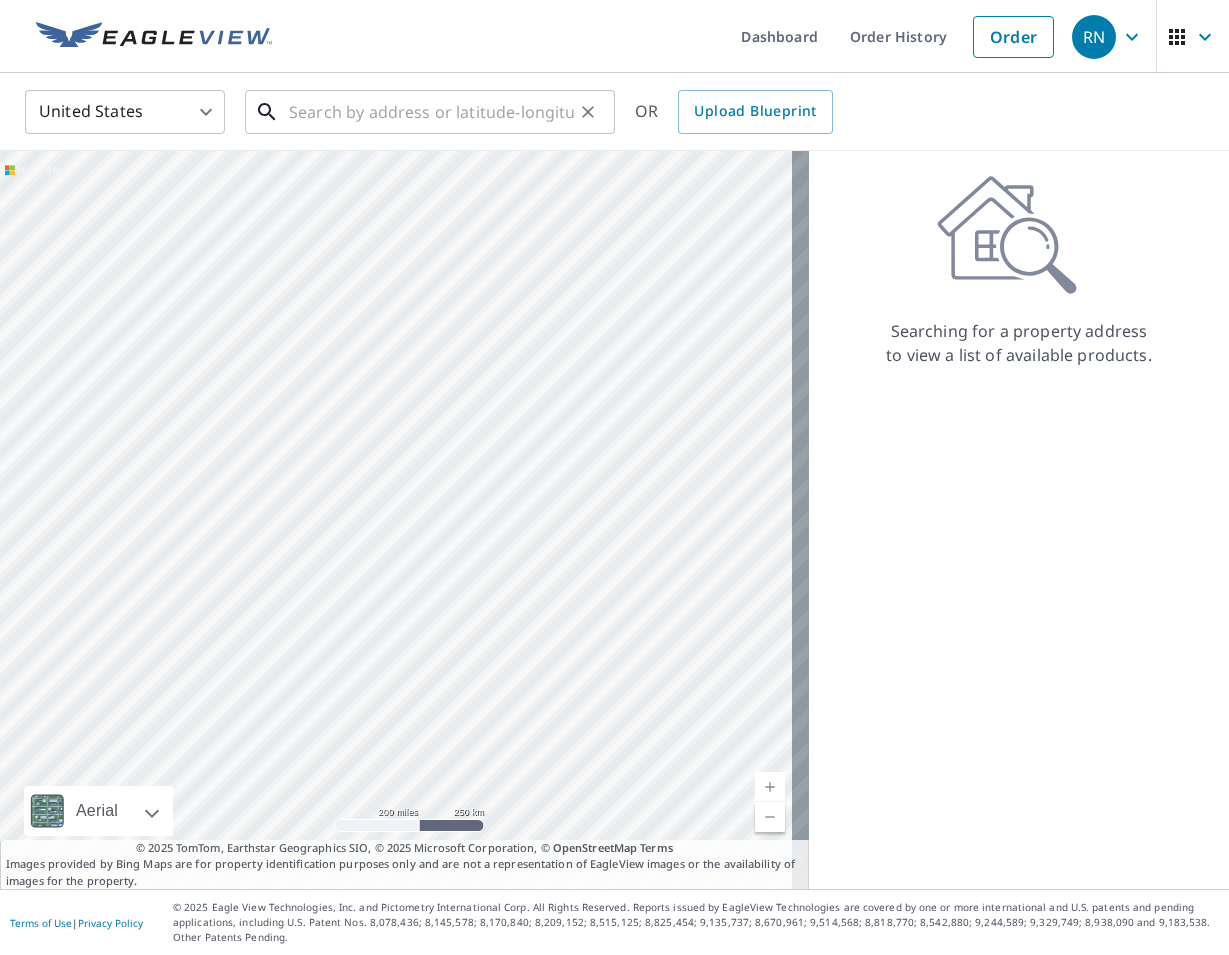 click at bounding box center [431, 112] 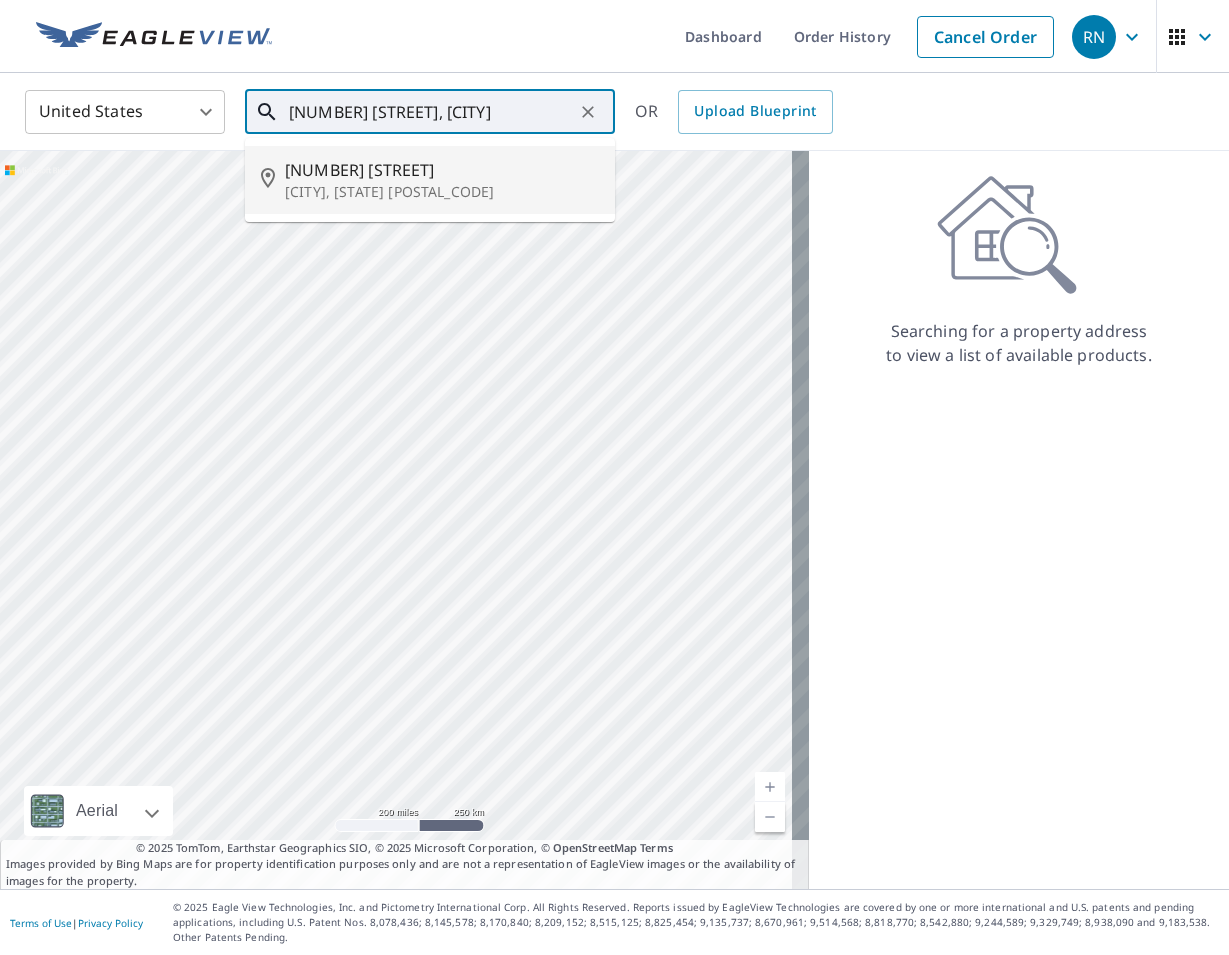 click on "[CITY], [STATE] [POSTAL_CODE]" at bounding box center [442, 192] 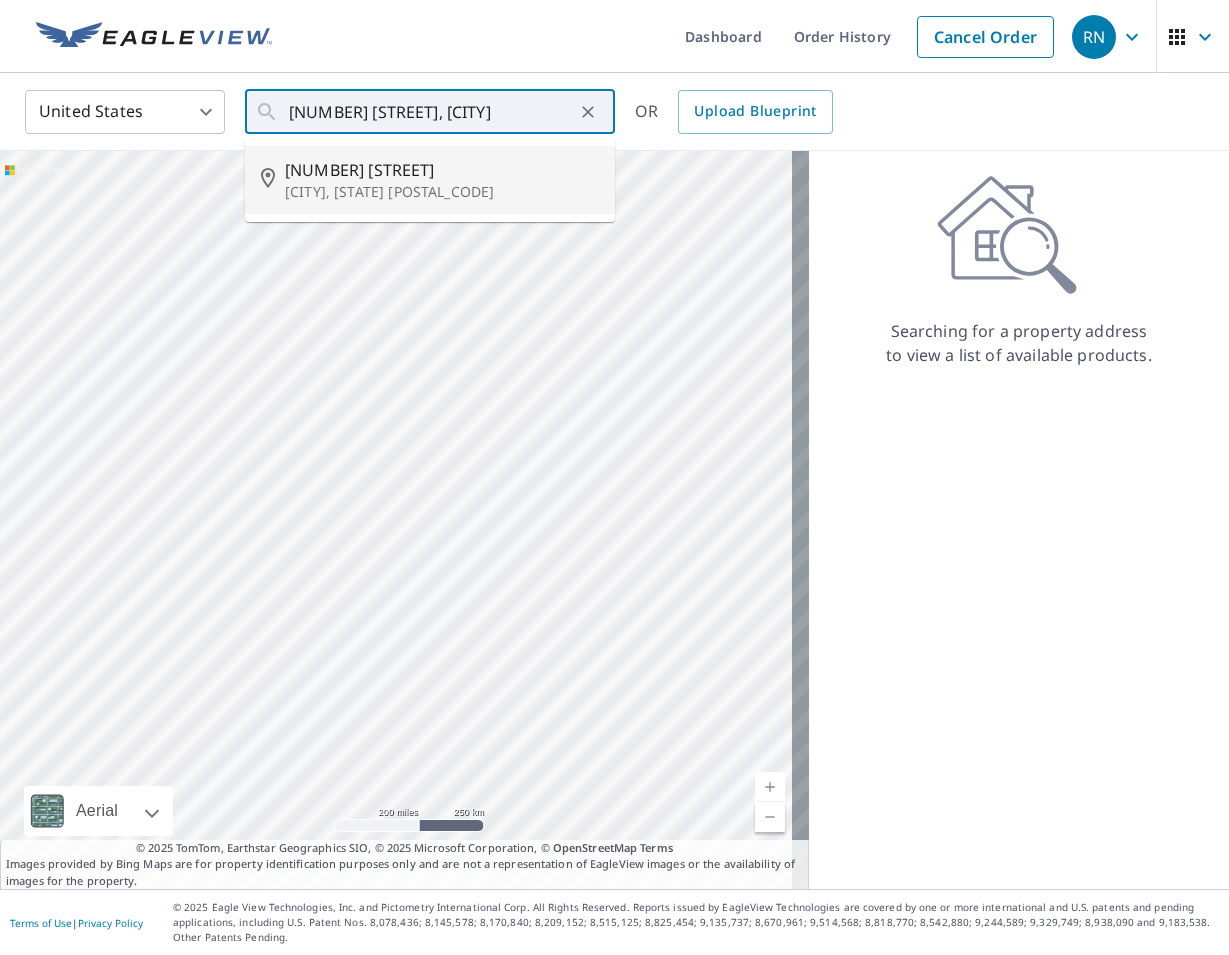 type on "[NUMBER] [STREET] [CITY], [STATE] [POSTAL_CODE]" 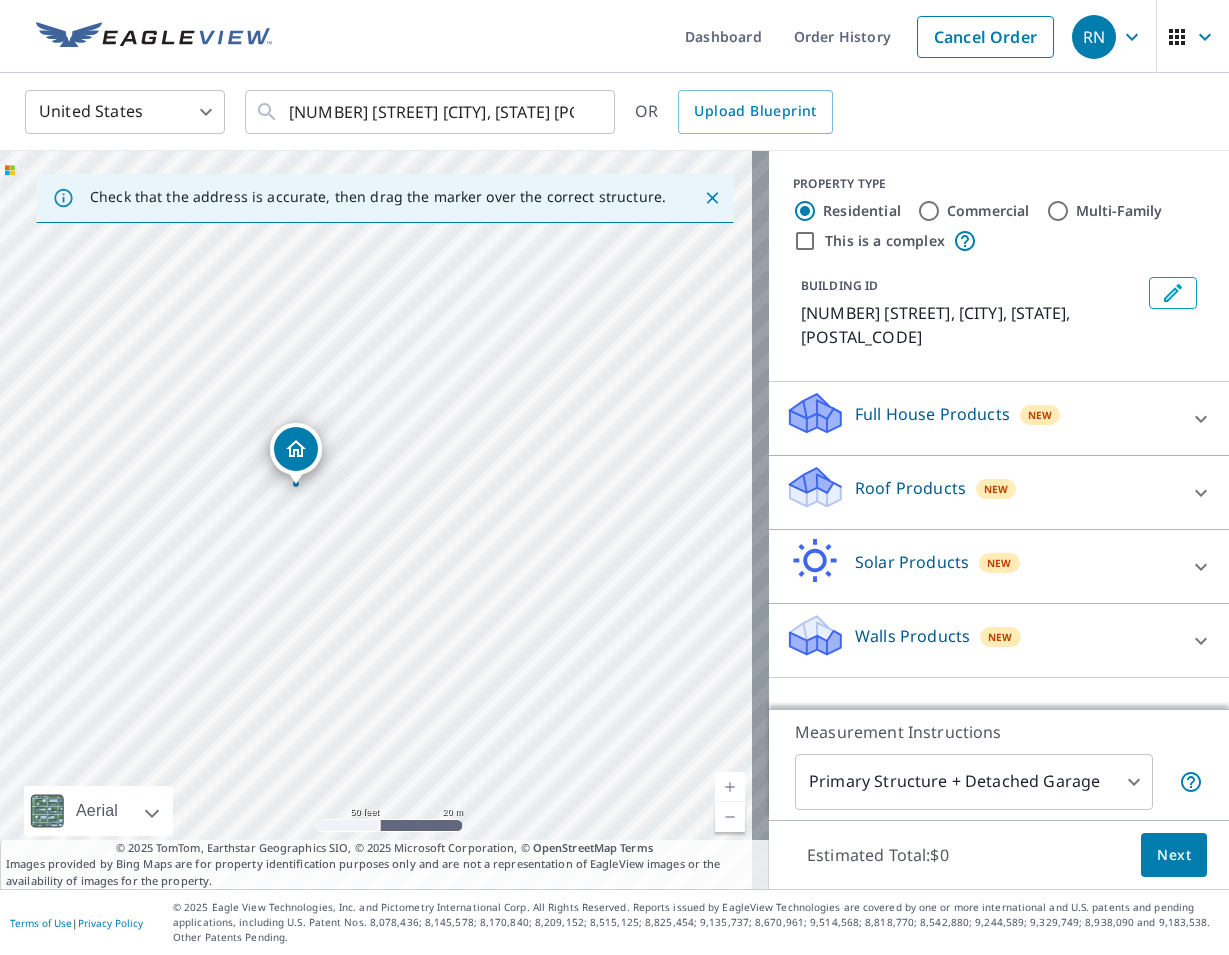 drag, startPoint x: 579, startPoint y: 544, endPoint x: 812, endPoint y: 564, distance: 233.8568 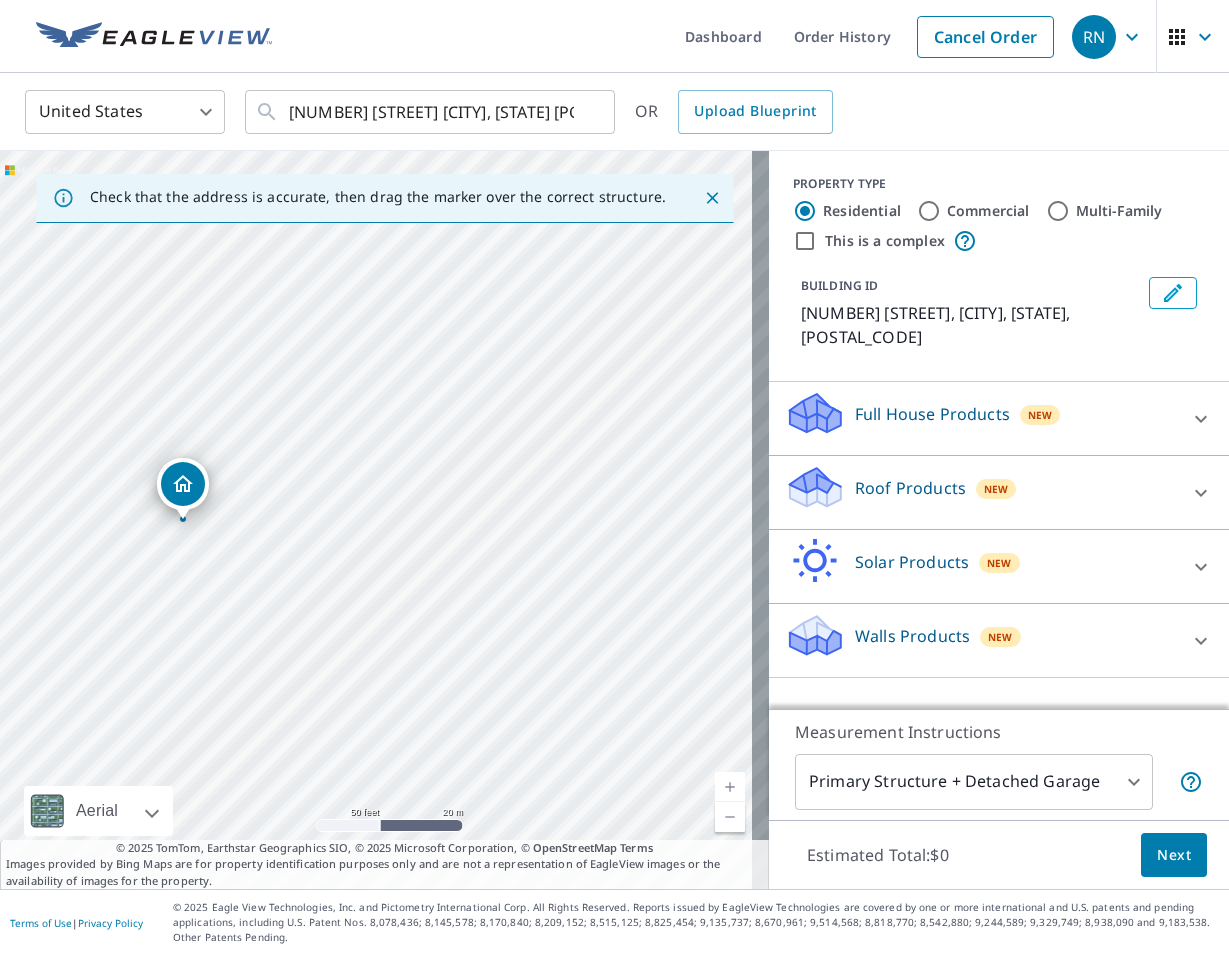 click on "[NUMBER] [STREET] [CITY], [STATE] [POSTAL_CODE]" at bounding box center (384, 520) 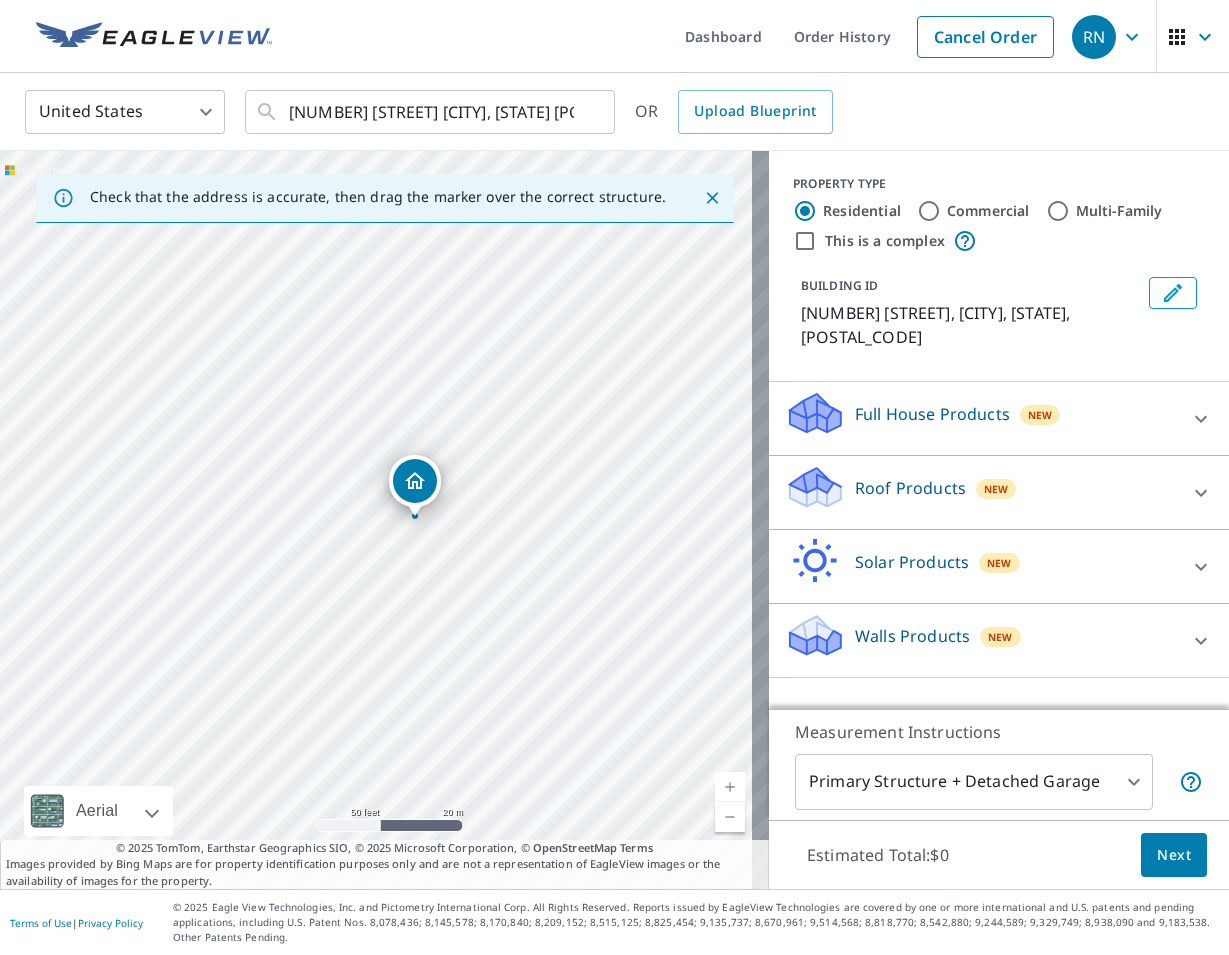 drag, startPoint x: 420, startPoint y: 564, endPoint x: 552, endPoint y: 490, distance: 151.32745 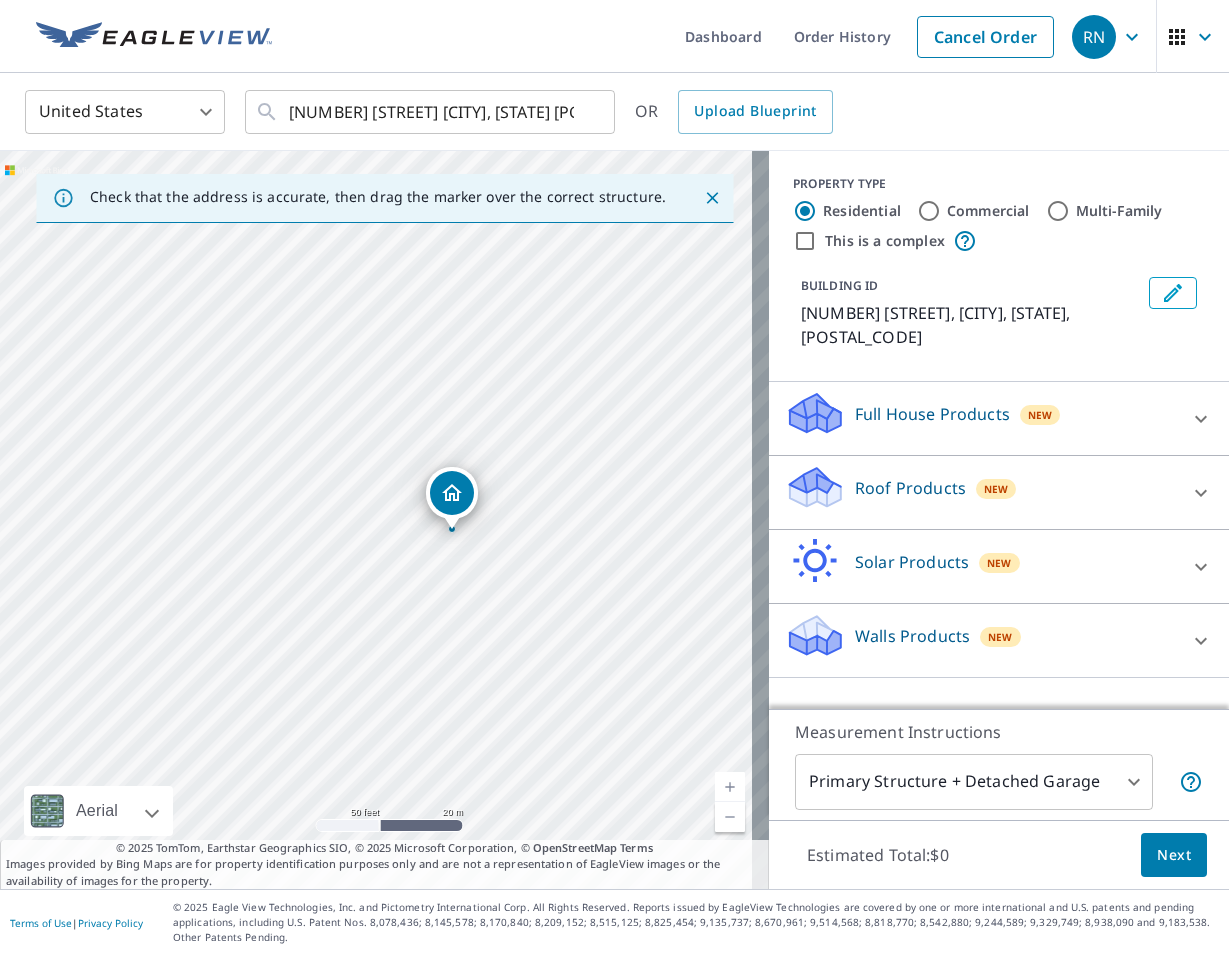 drag, startPoint x: 519, startPoint y: 572, endPoint x: 541, endPoint y: 598, distance: 34.058773 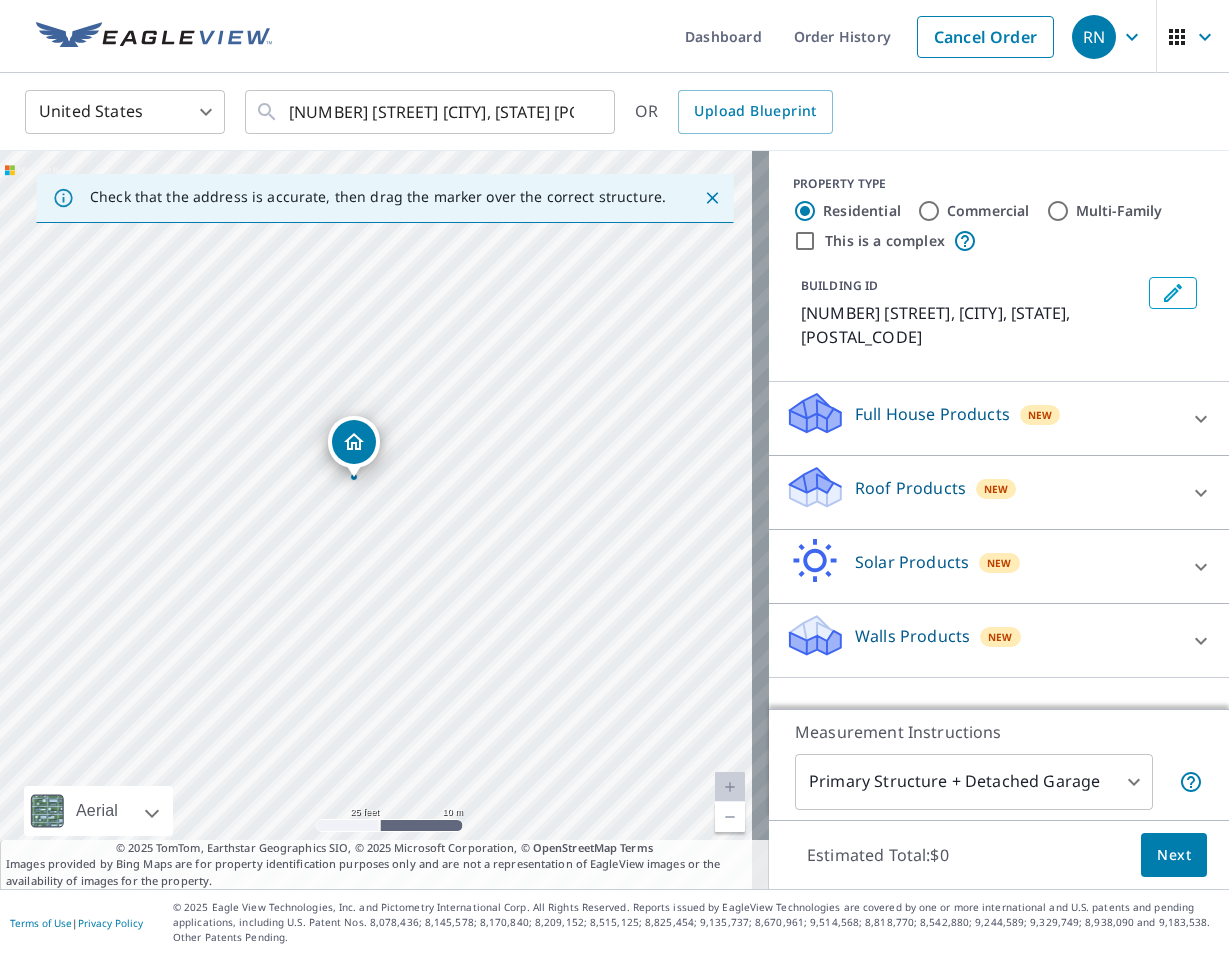 click on "Roof Products New" at bounding box center (981, 492) 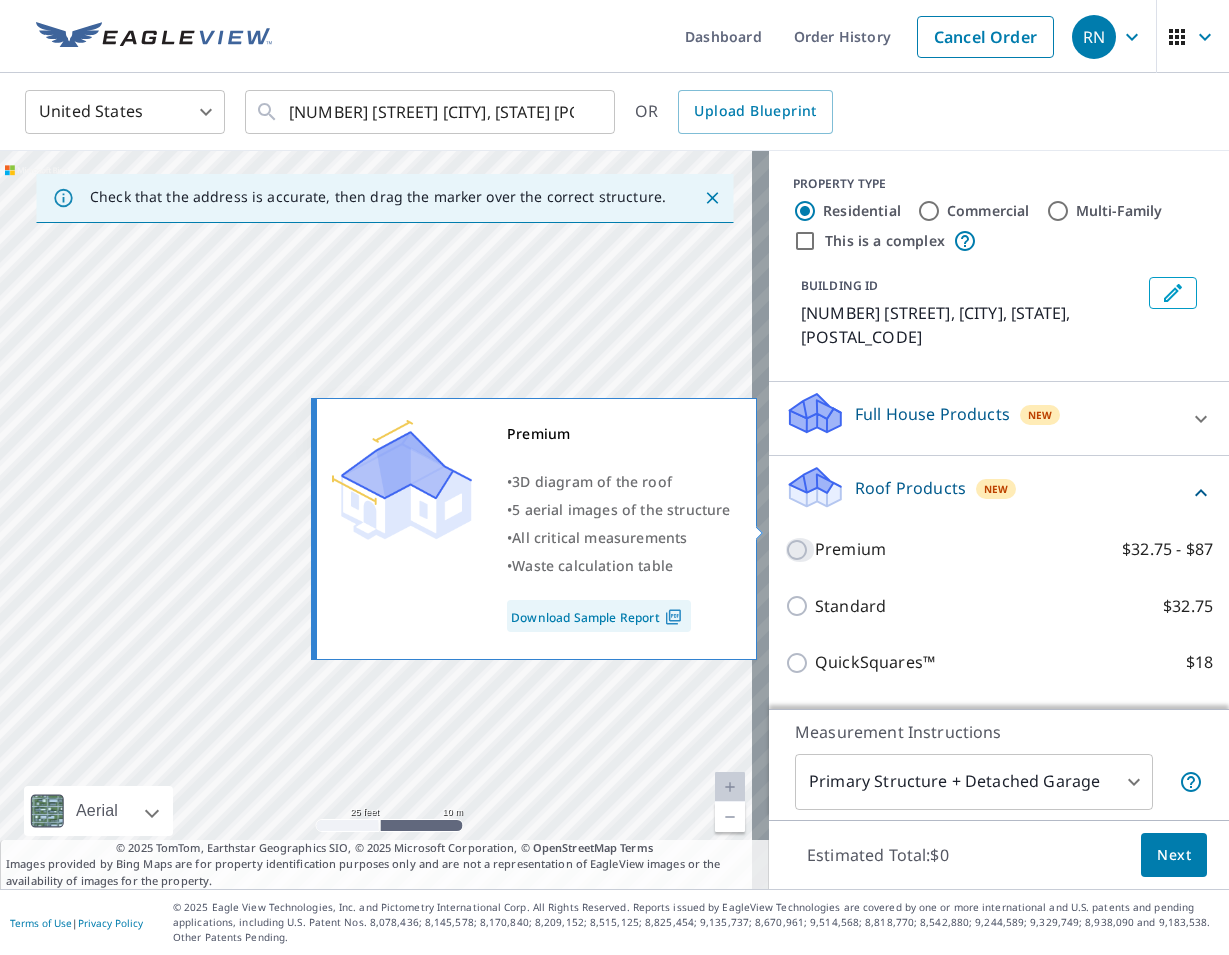 click on "Premium $32.75 - $87" at bounding box center (800, 550) 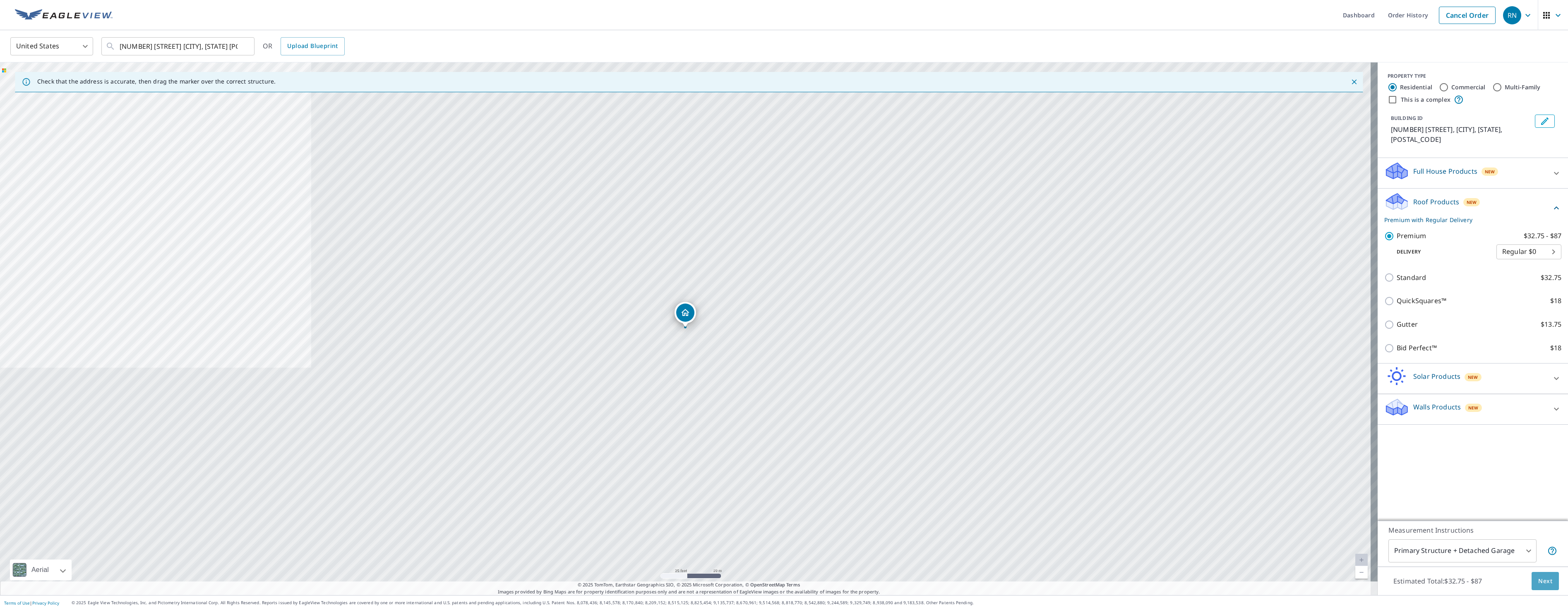 click on "Next" at bounding box center [1545, 581] 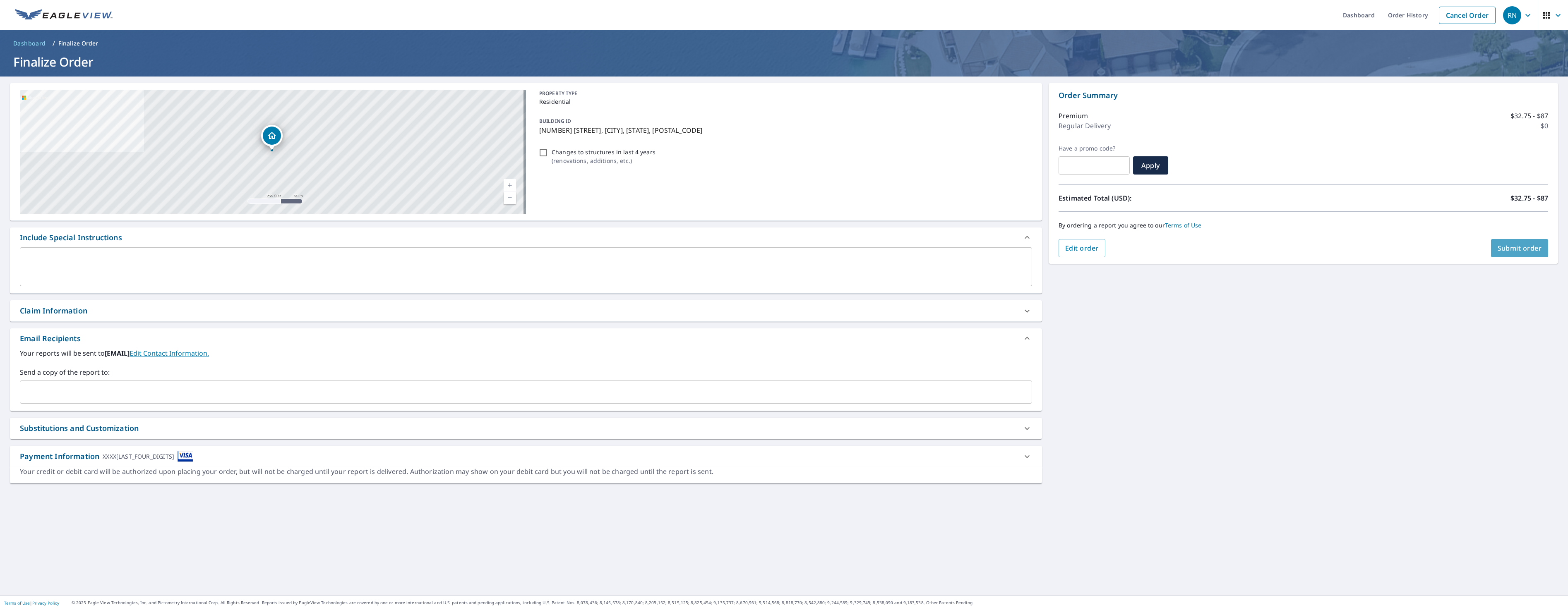 click on "Submit order" at bounding box center [1520, 248] 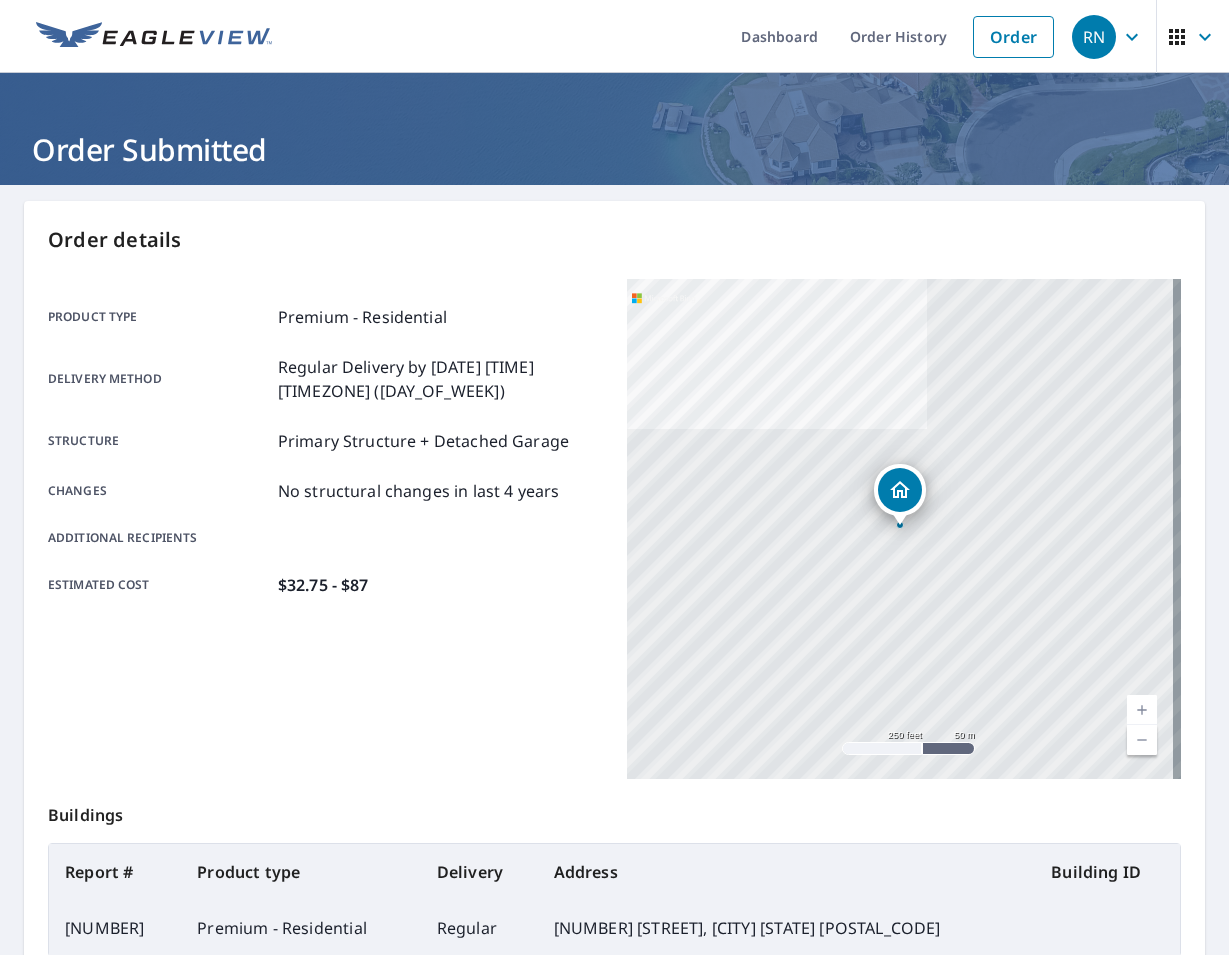 scroll, scrollTop: 237, scrollLeft: 0, axis: vertical 